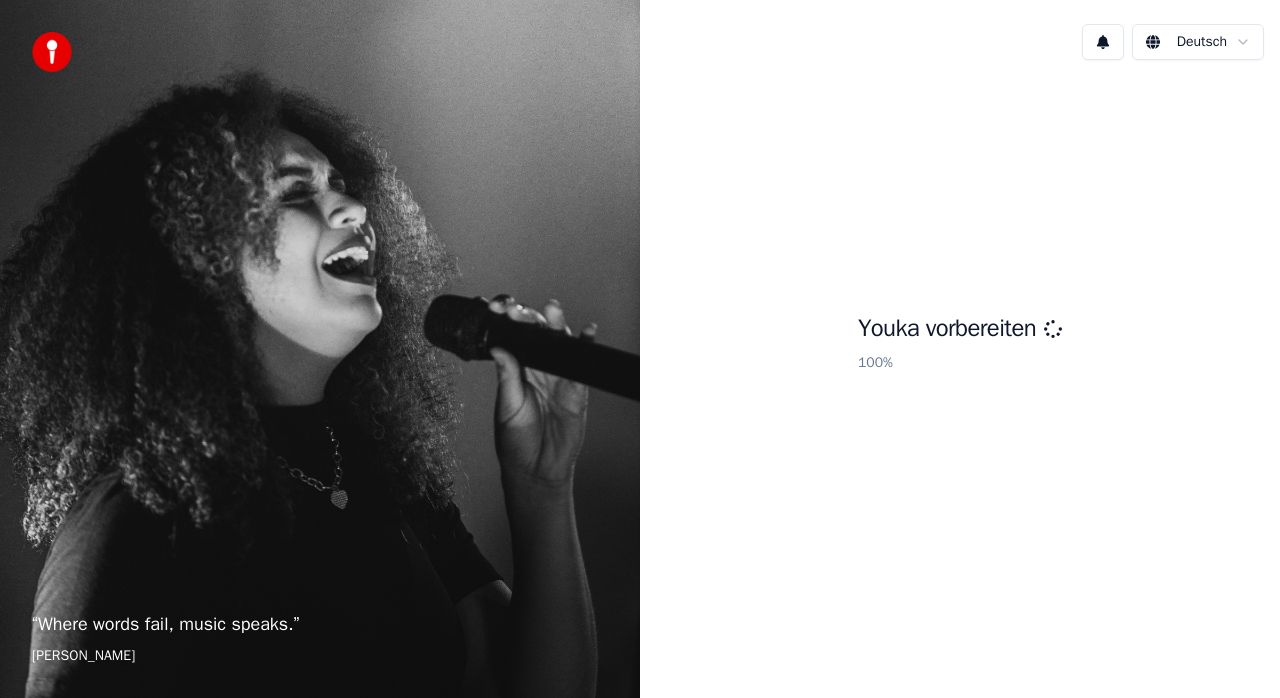 scroll, scrollTop: 0, scrollLeft: 0, axis: both 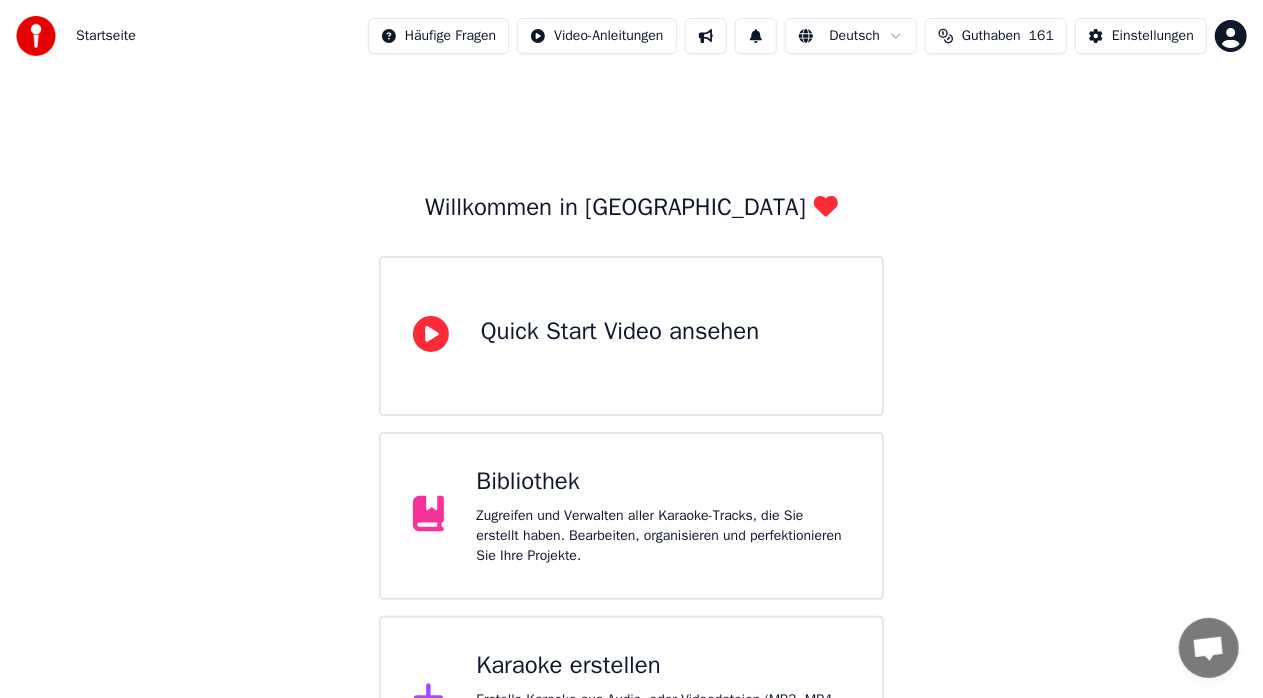 click on "Bibliothek" at bounding box center [663, 482] 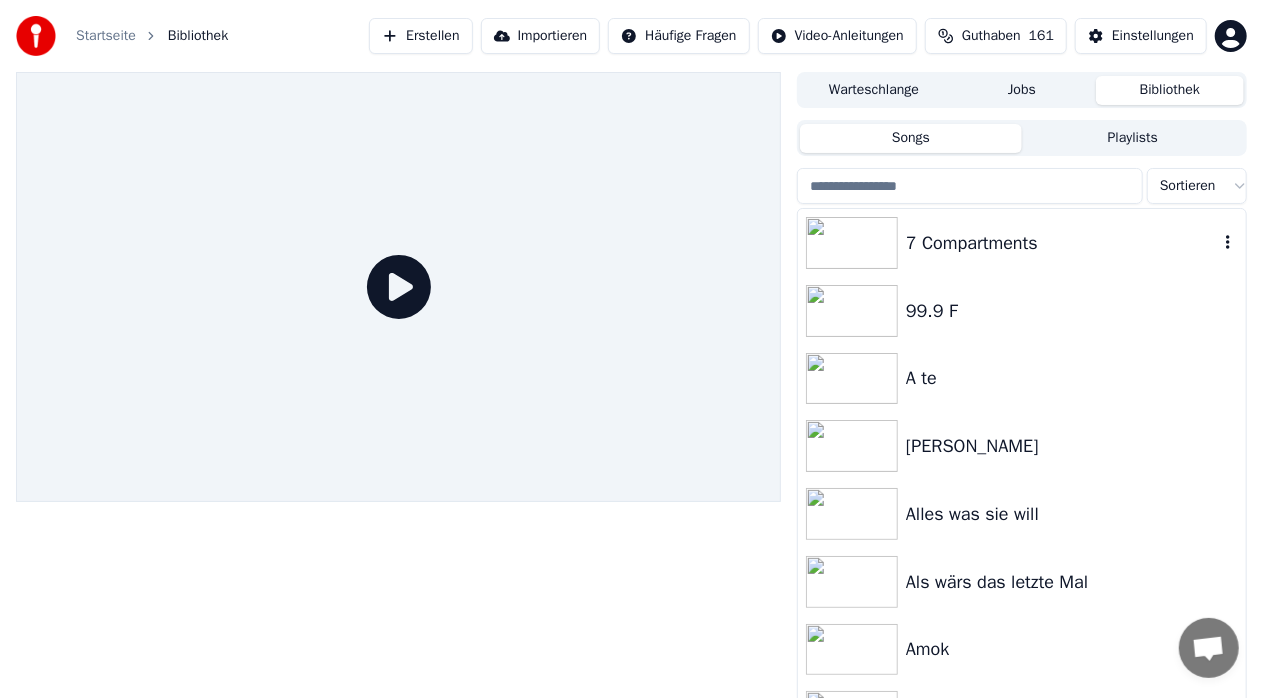 click on "7 Compartments" at bounding box center (1062, 243) 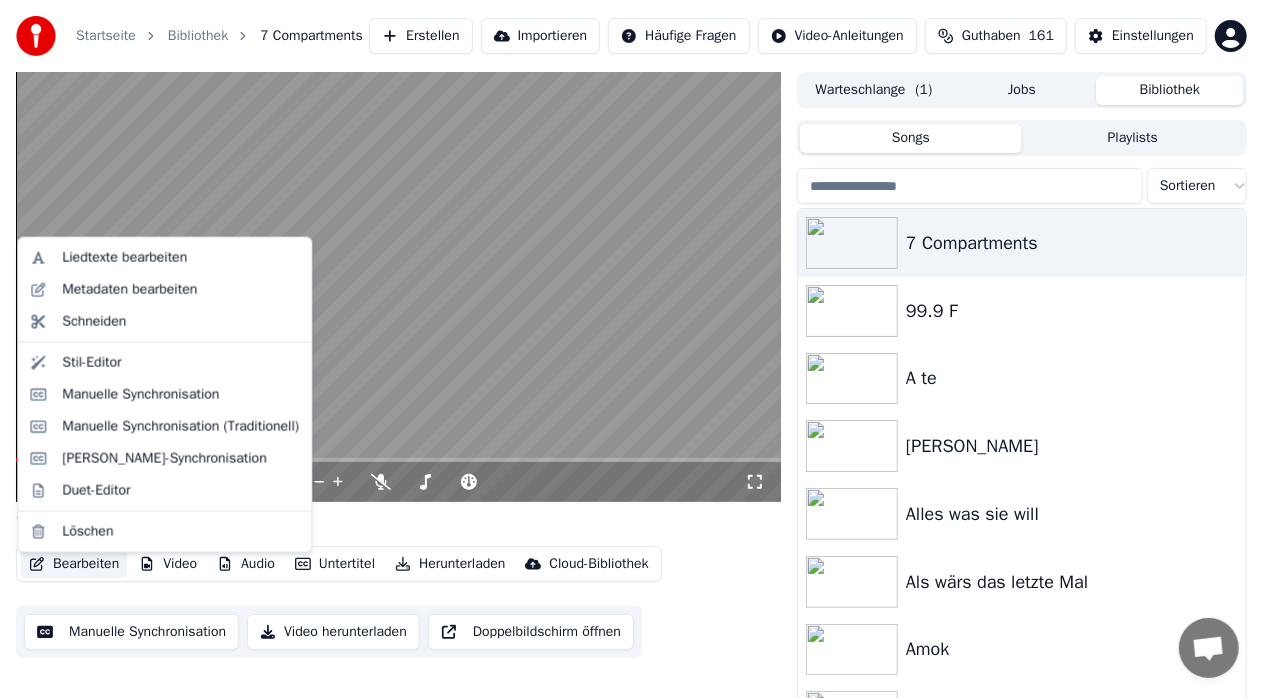 click on "Bearbeiten" at bounding box center [74, 564] 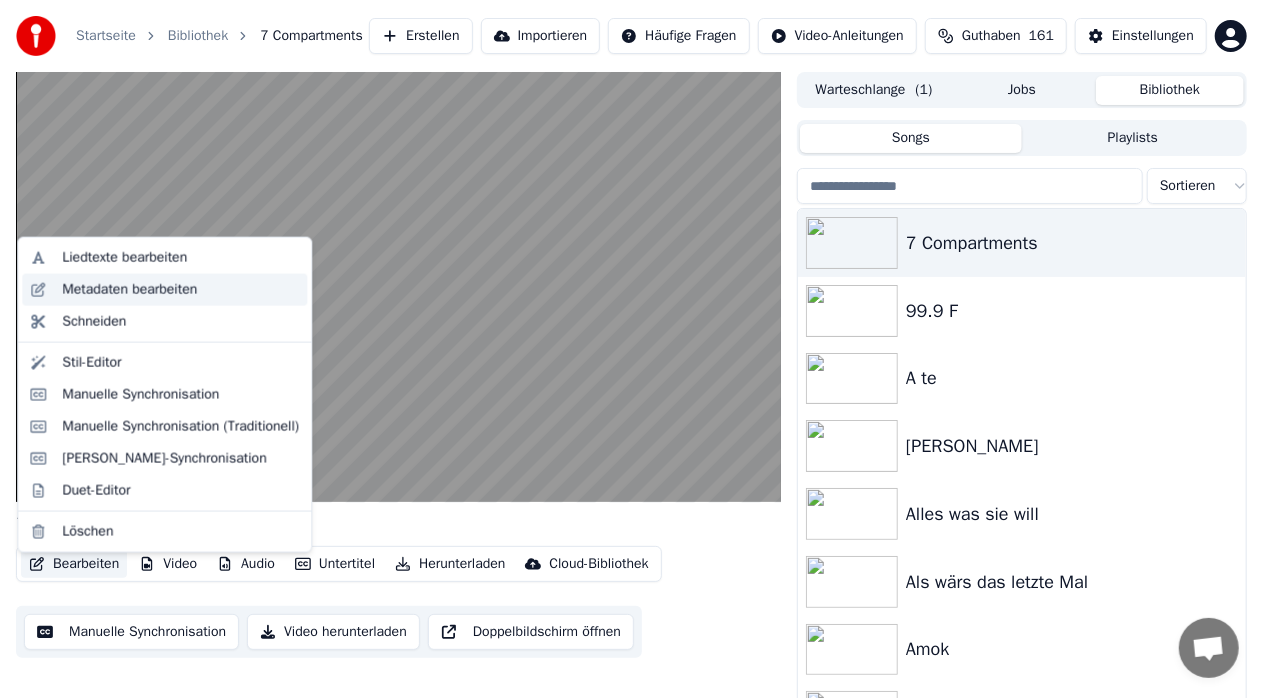 click on "Metadaten bearbeiten" at bounding box center [129, 290] 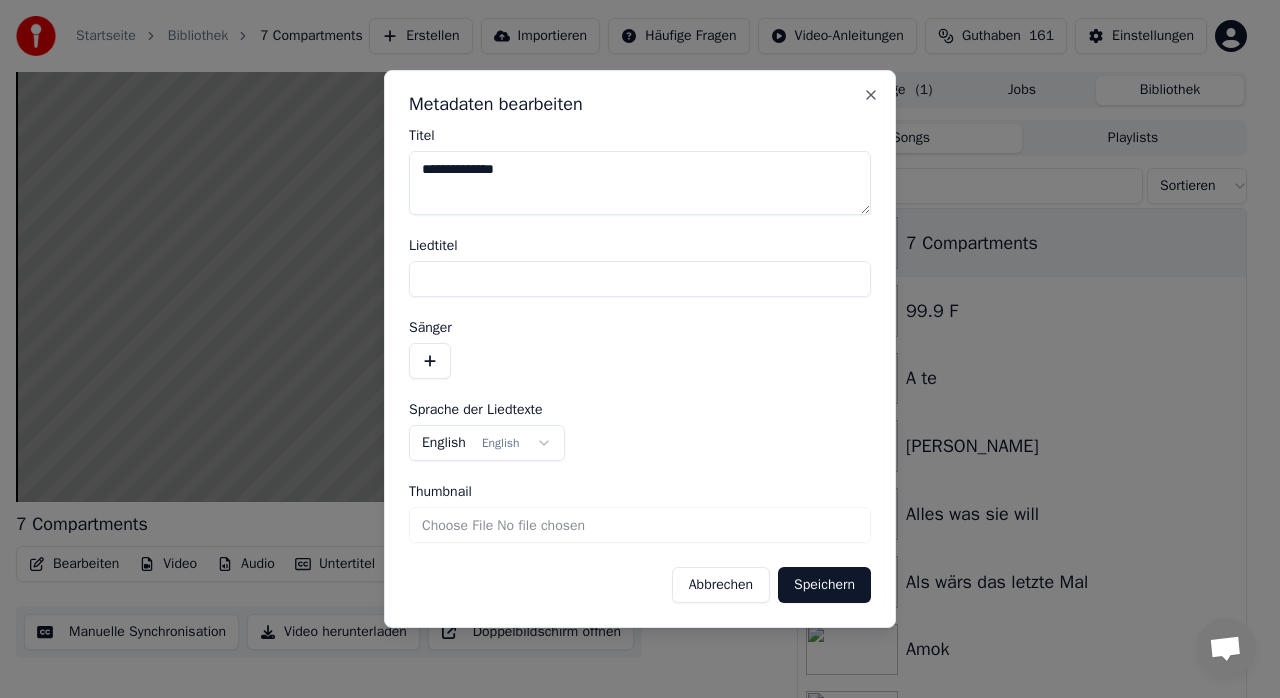 click on "Liedtitel" at bounding box center (640, 279) 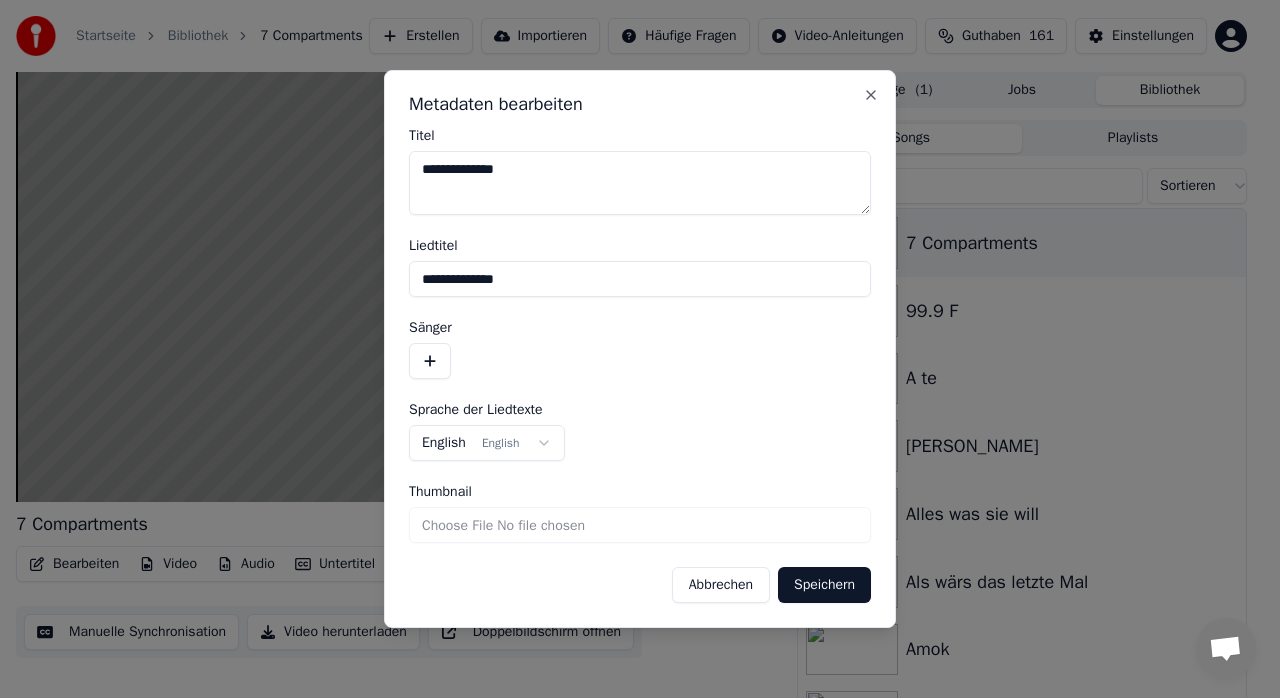 type on "**********" 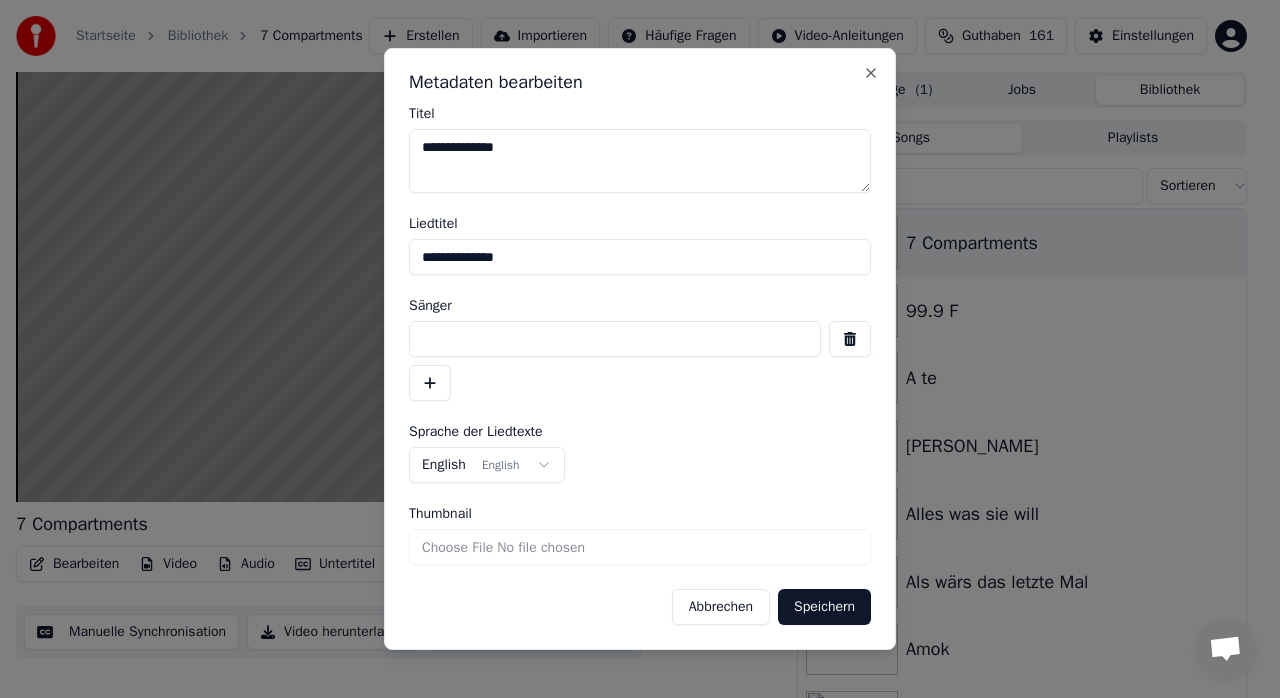 click at bounding box center (615, 339) 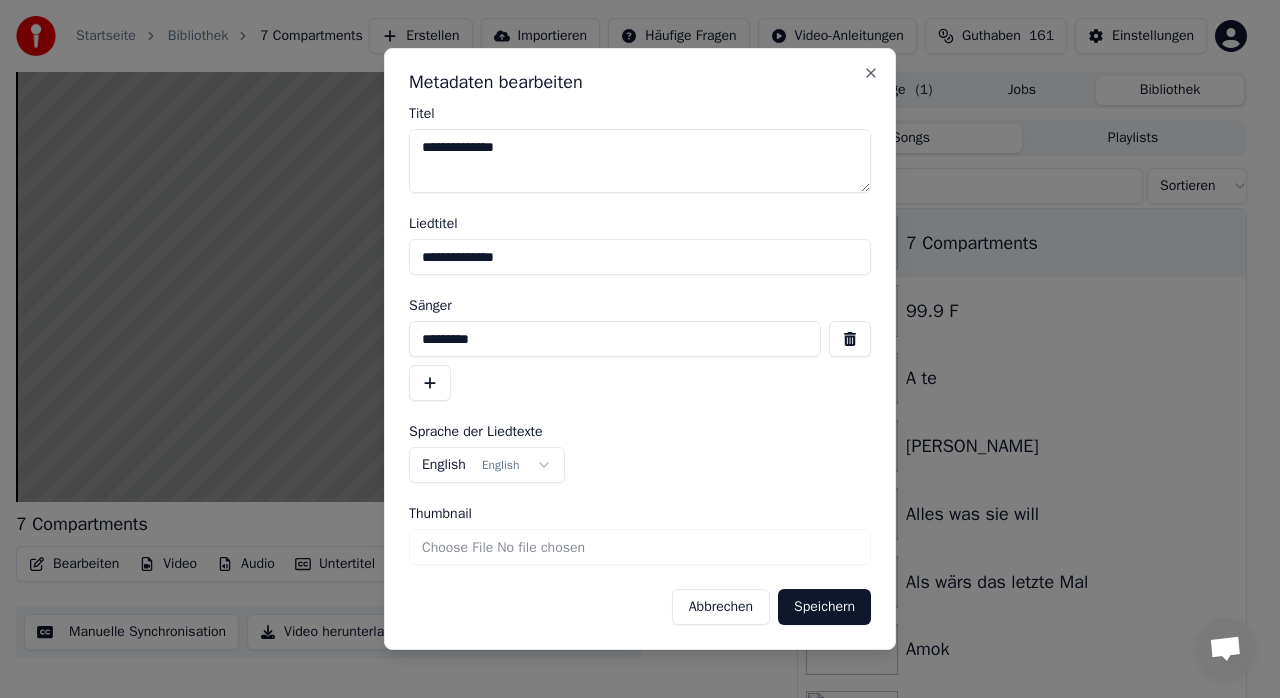 type on "*********" 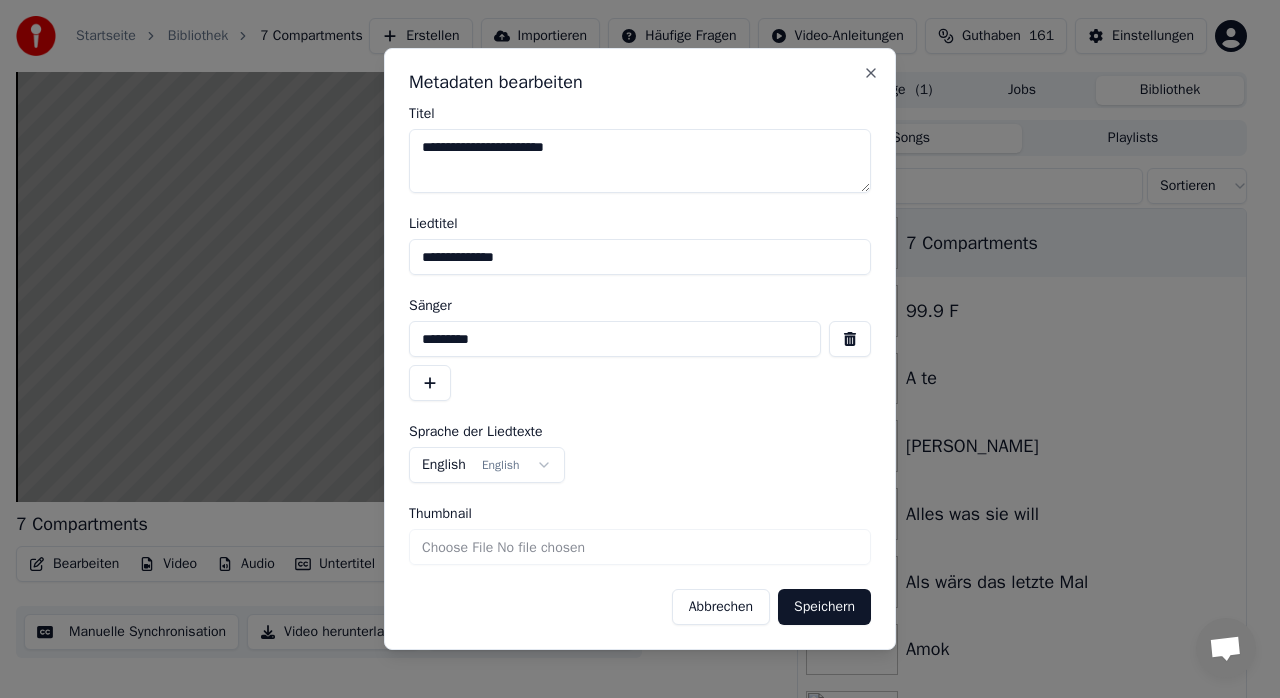 type on "**********" 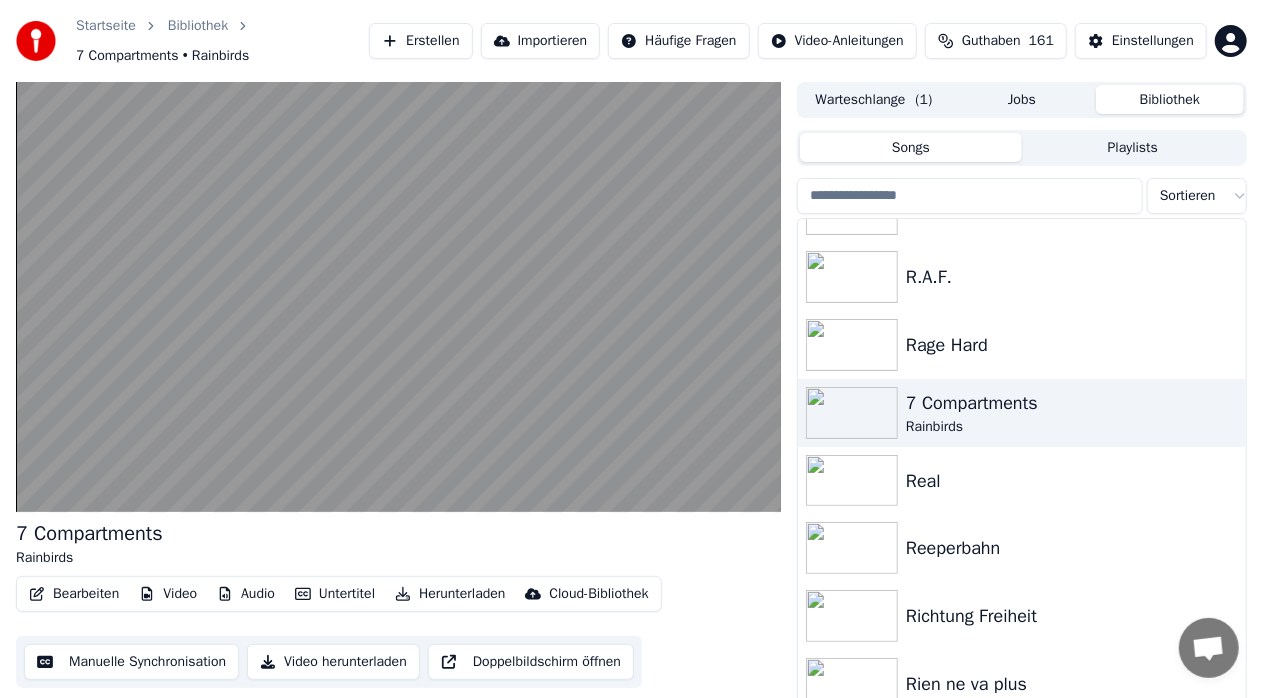 scroll, scrollTop: 12332, scrollLeft: 0, axis: vertical 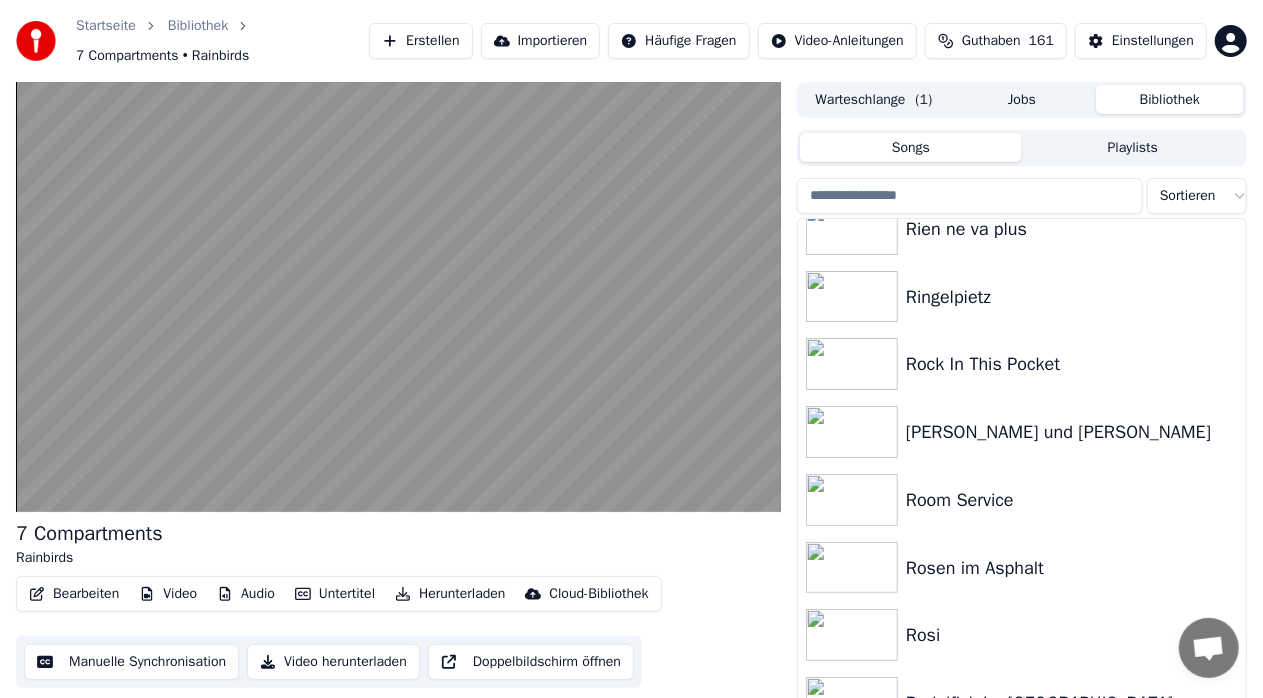 click on "7 Compartments Rainbirds Bearbeiten Video Audio Untertitel Herunterladen Cloud-Bibliothek Manuelle Synchronisation Video herunterladen Doppelbildschirm öffnen Warteschlange ( 1 ) Jobs Bibliothek Songs Playlists Sortieren Rien ne va plus  Ringelpietz Rock In This Pocket Romeo und Julia Room Service Rosen im Asphalt Rosi  Rudelfick im Altersheim Rungholt Saufen saufen saufen Schatten in die Haut tätowiert" at bounding box center (631, 412) 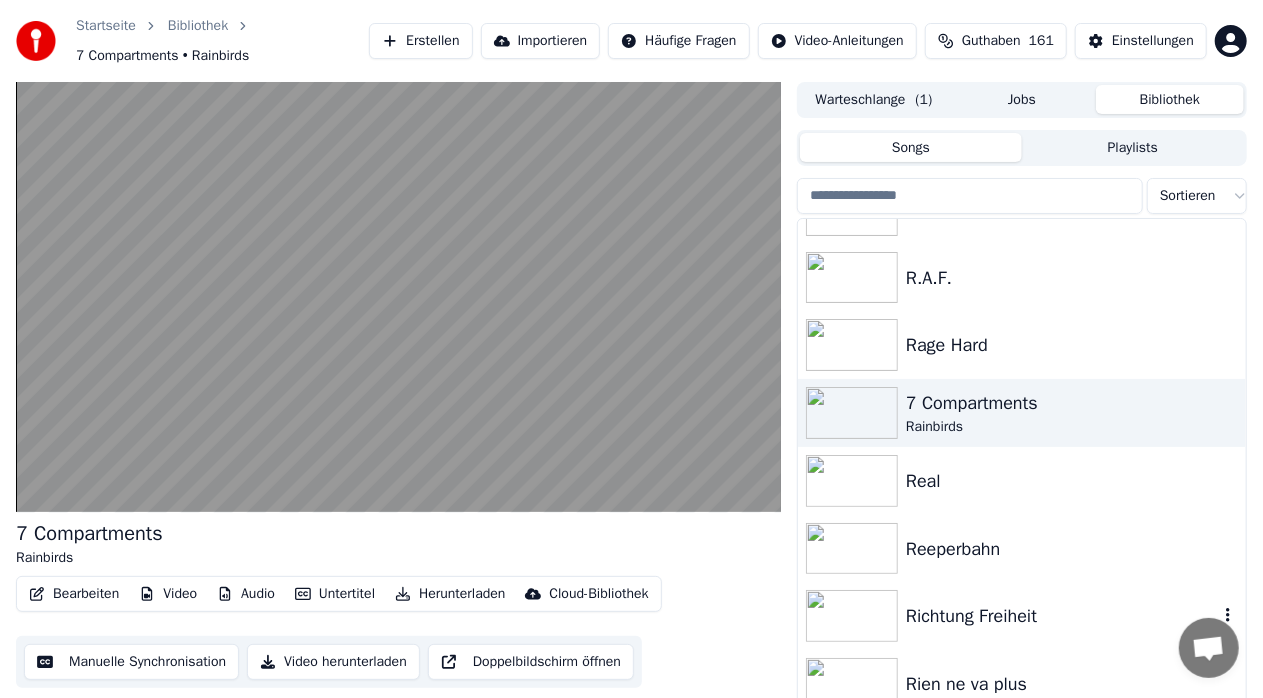 click on "Richtung Freiheit" at bounding box center [1062, 616] 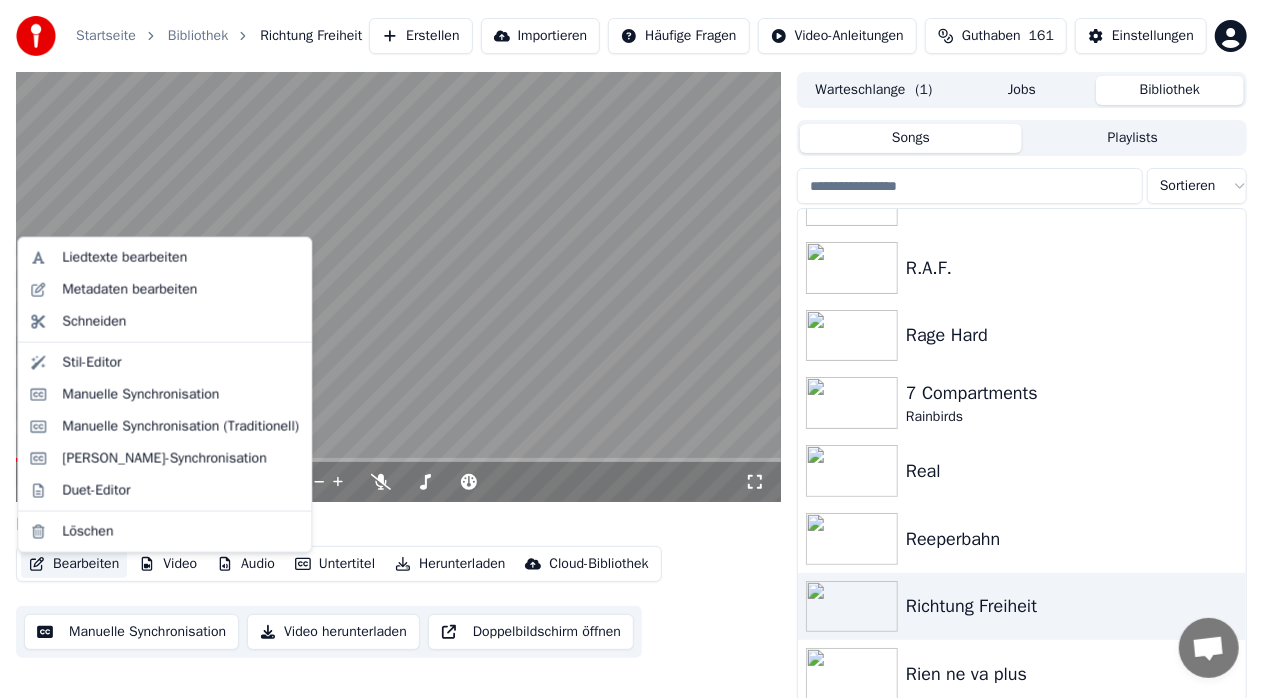 click on "Bearbeiten" at bounding box center (74, 564) 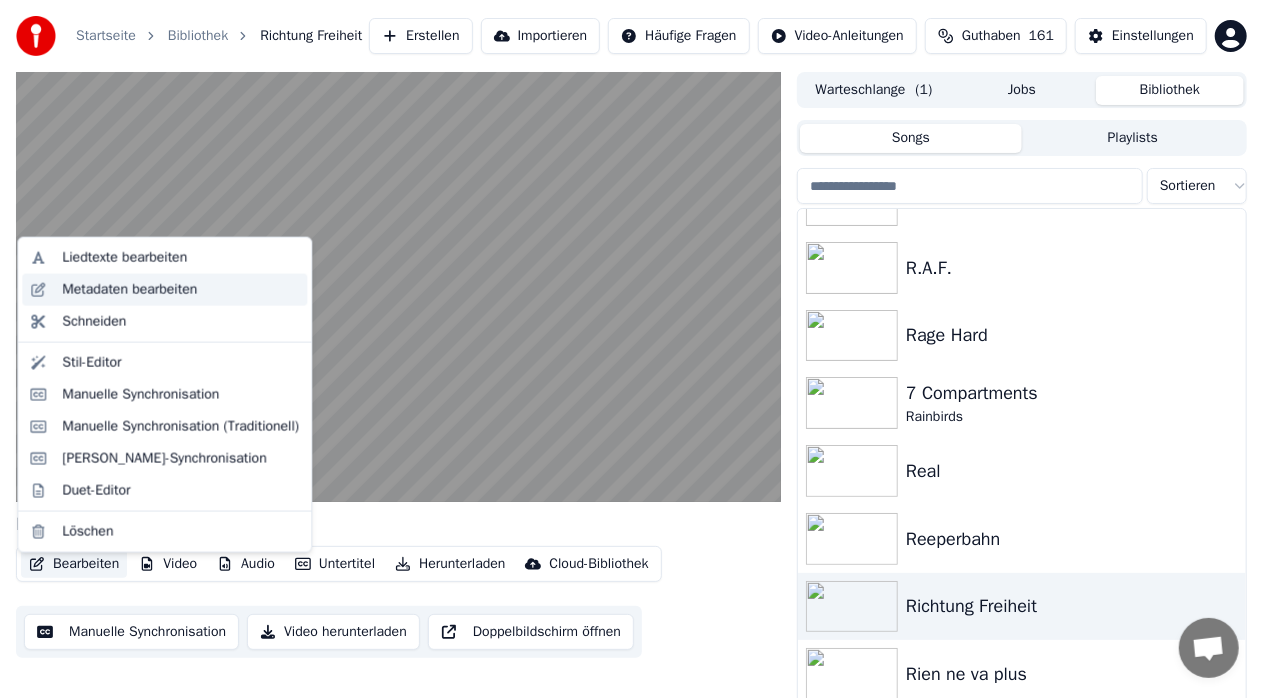 click on "Metadaten bearbeiten" at bounding box center (129, 290) 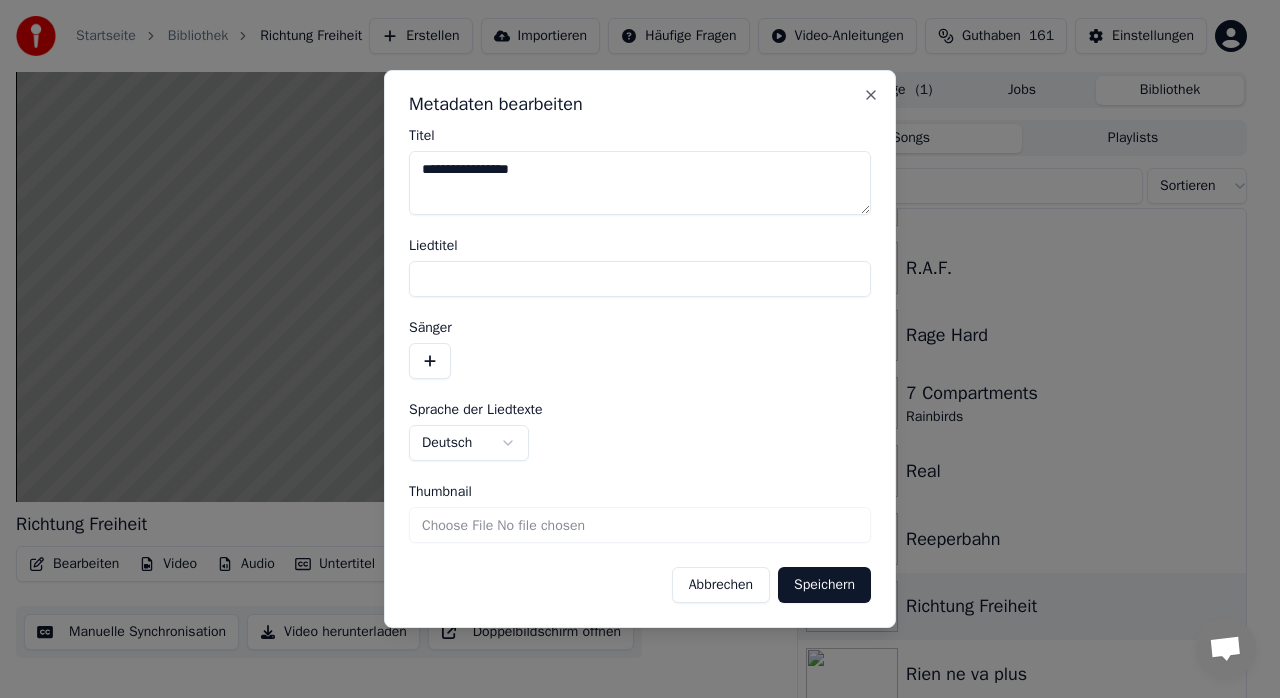 click on "**********" at bounding box center [640, 366] 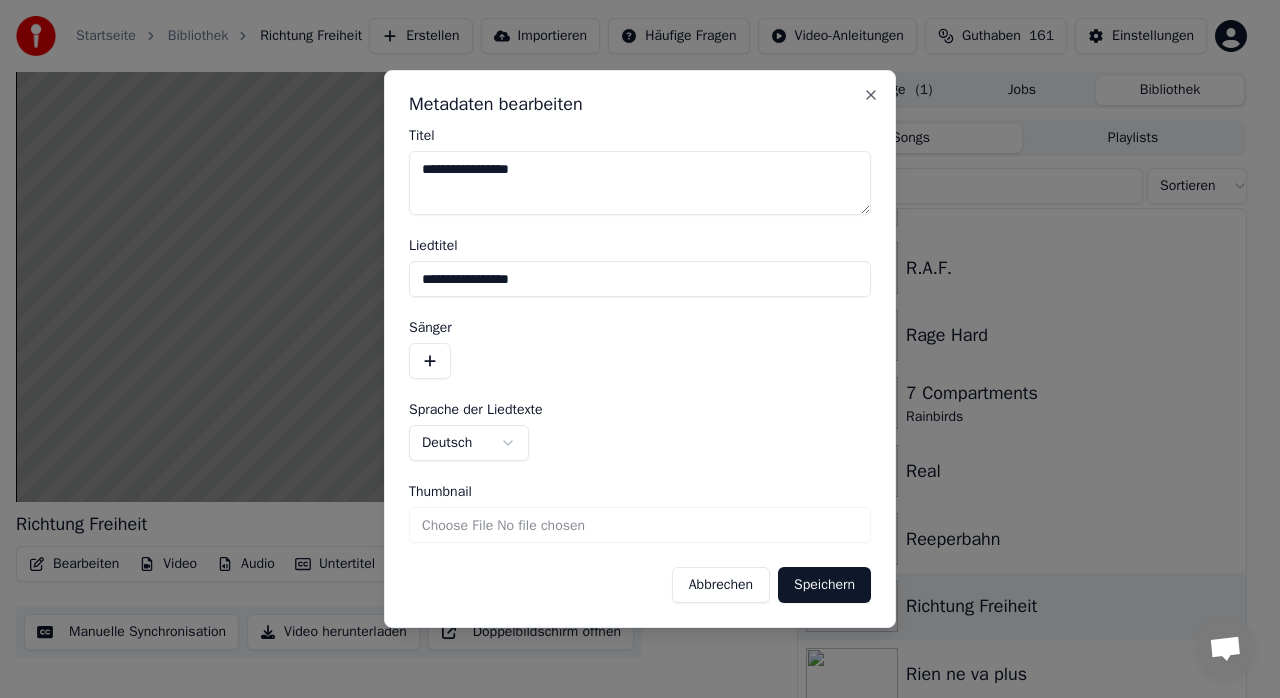 type on "**********" 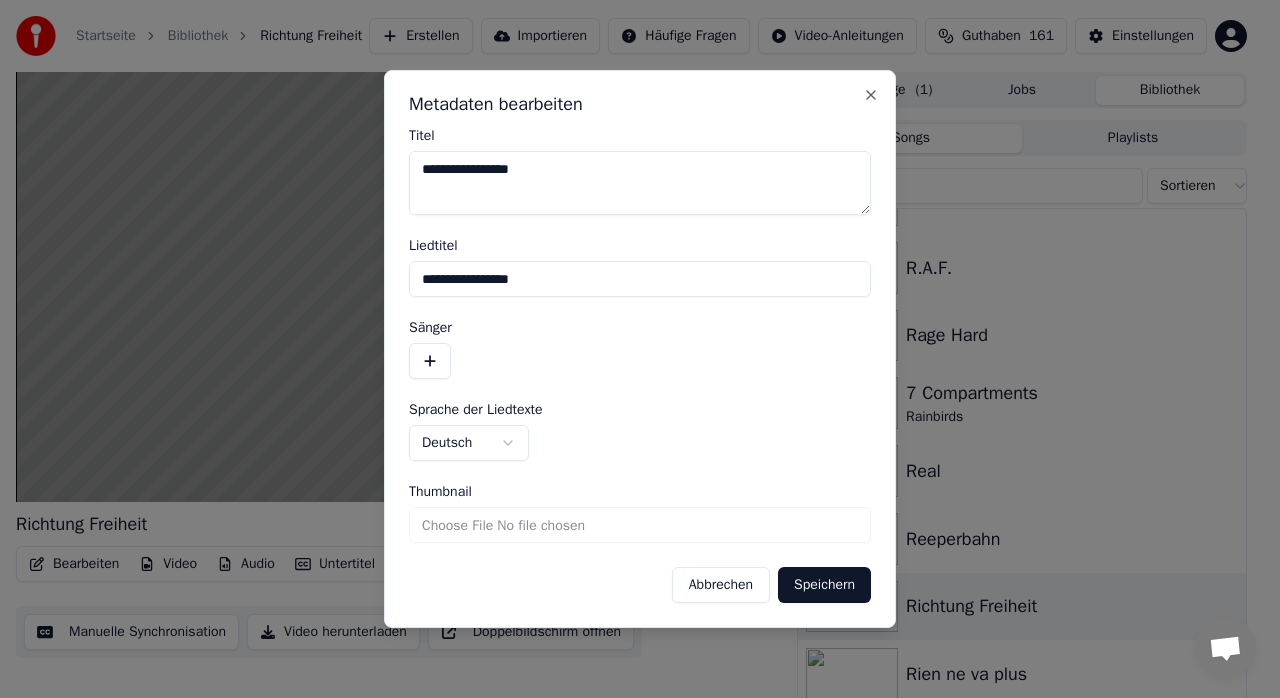 click at bounding box center [430, 361] 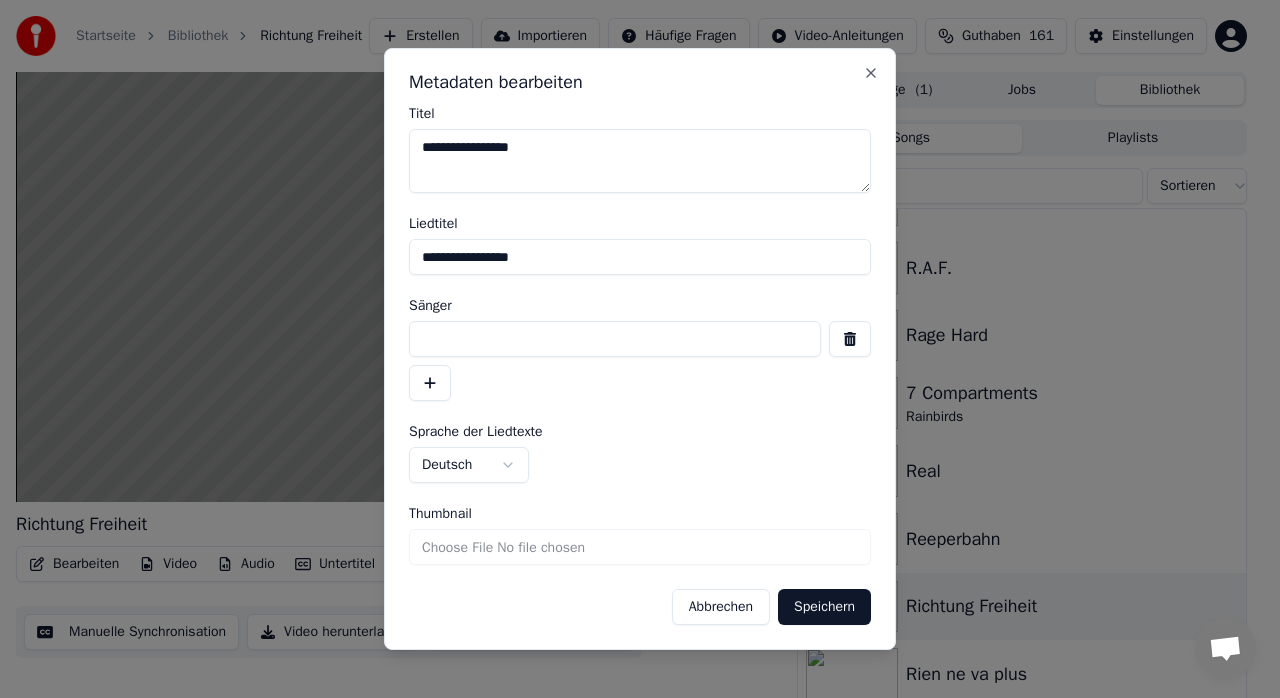 click at bounding box center (615, 339) 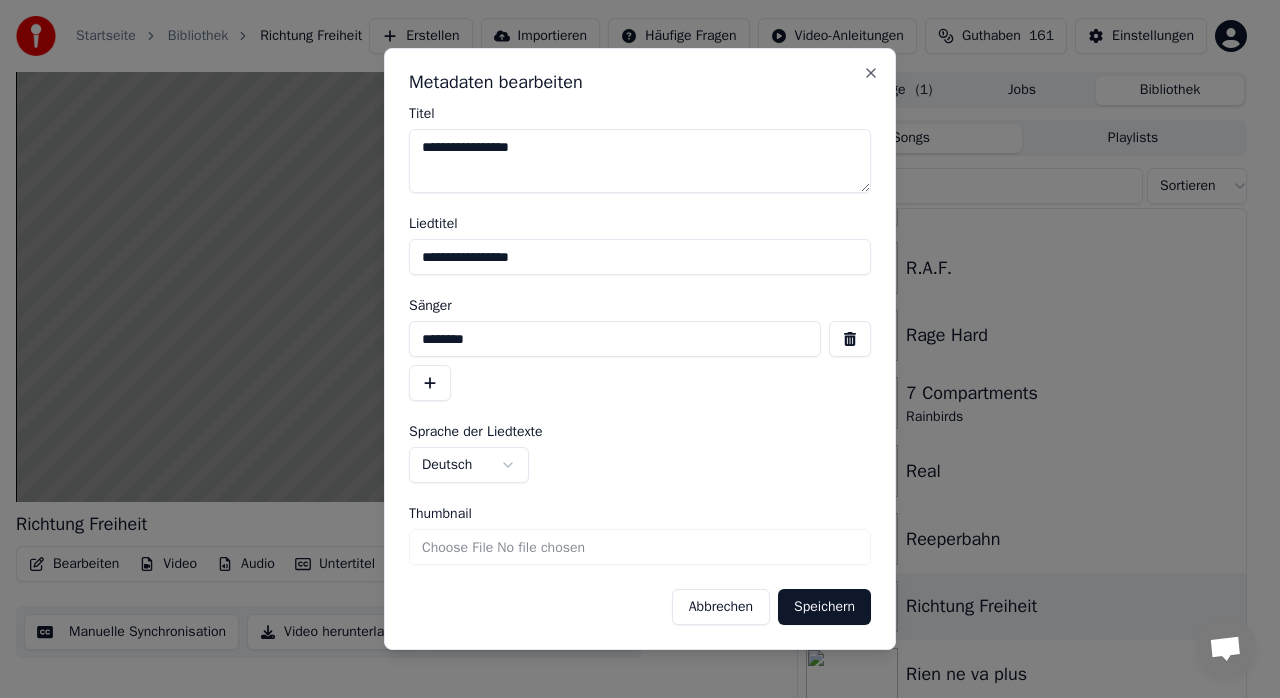 type on "********" 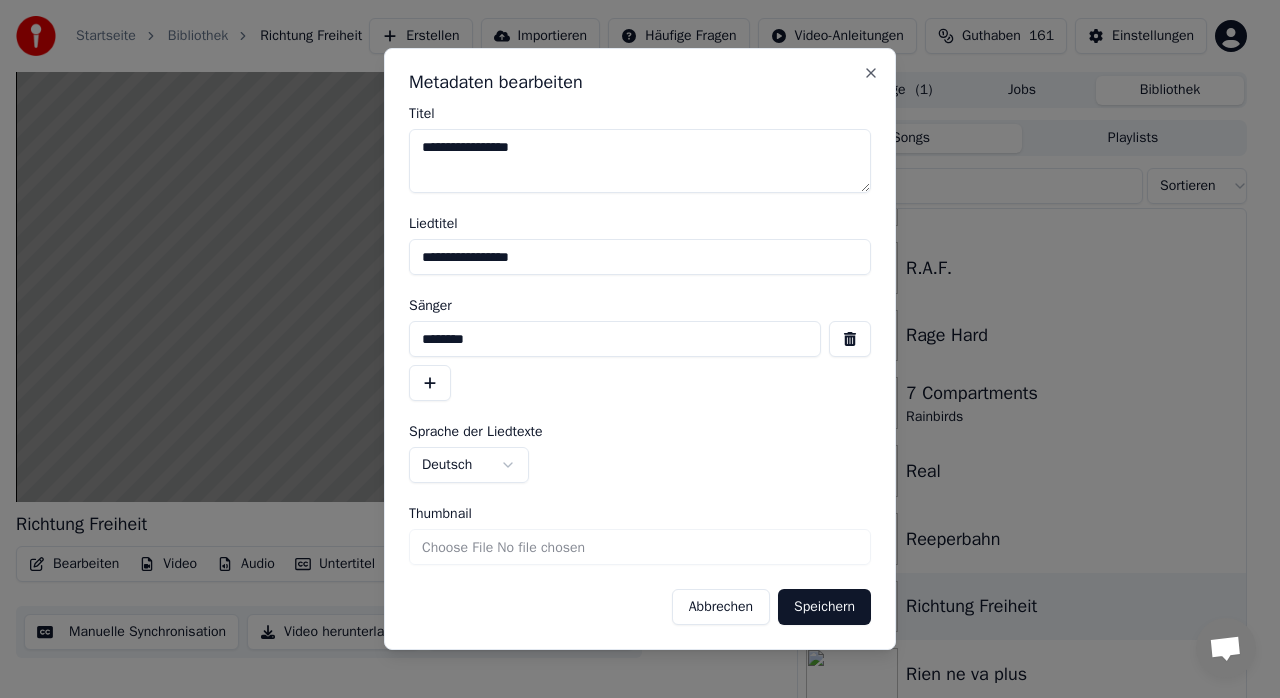 click on "**********" at bounding box center (640, 161) 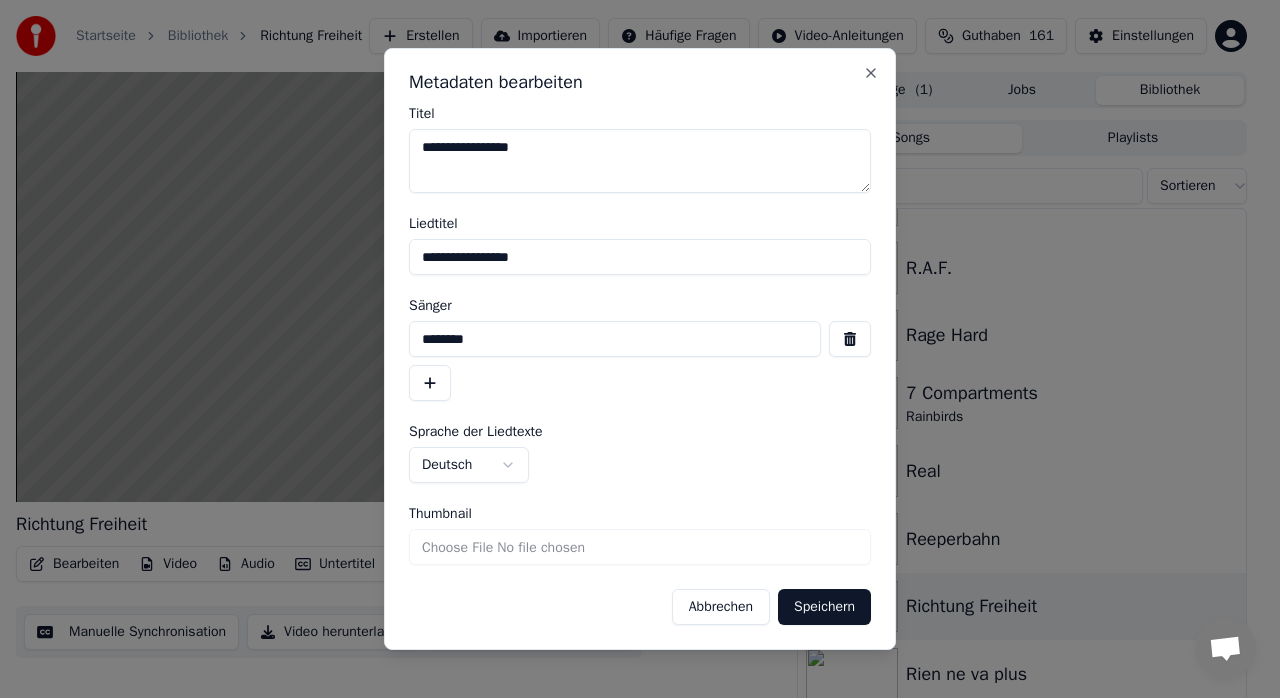 paste on "********" 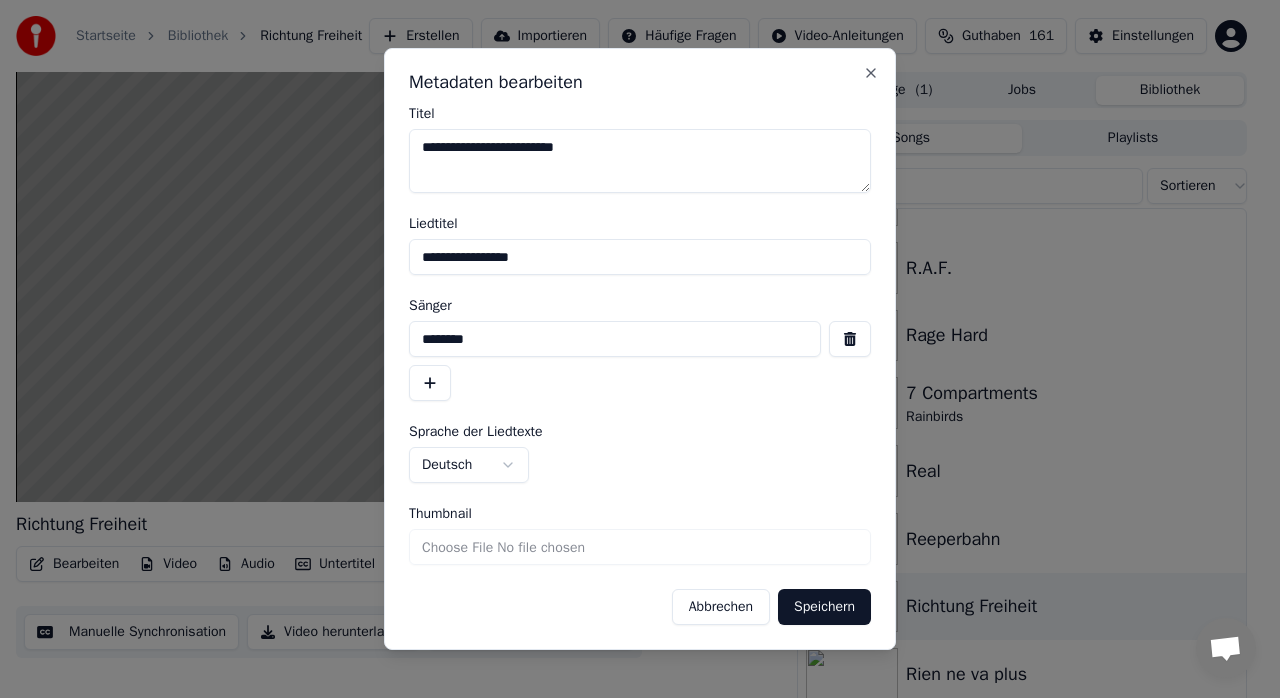 type on "**********" 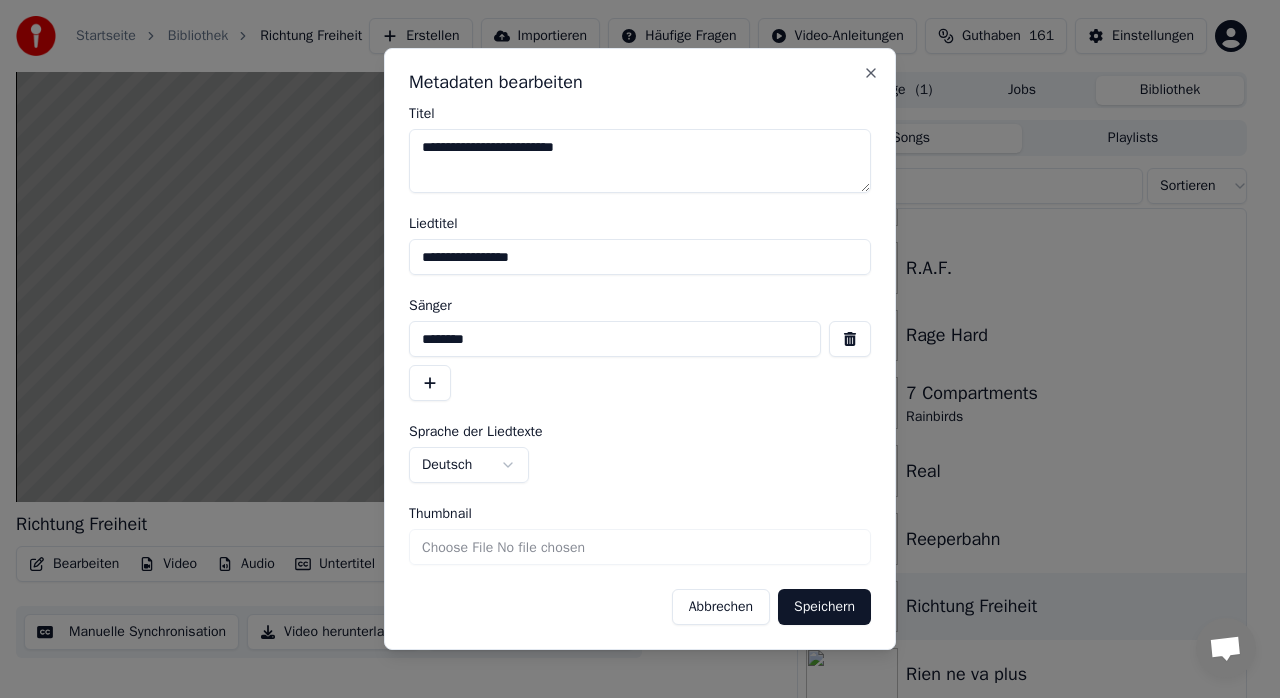 click on "Speichern" at bounding box center (824, 607) 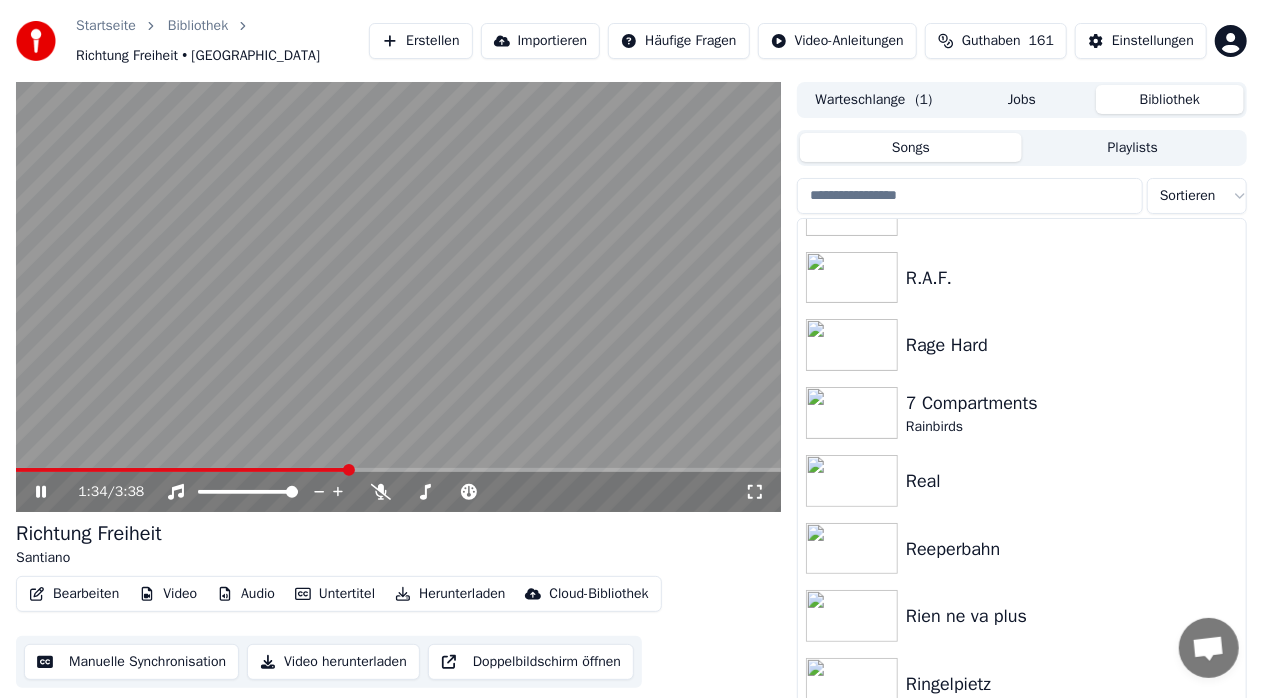 click 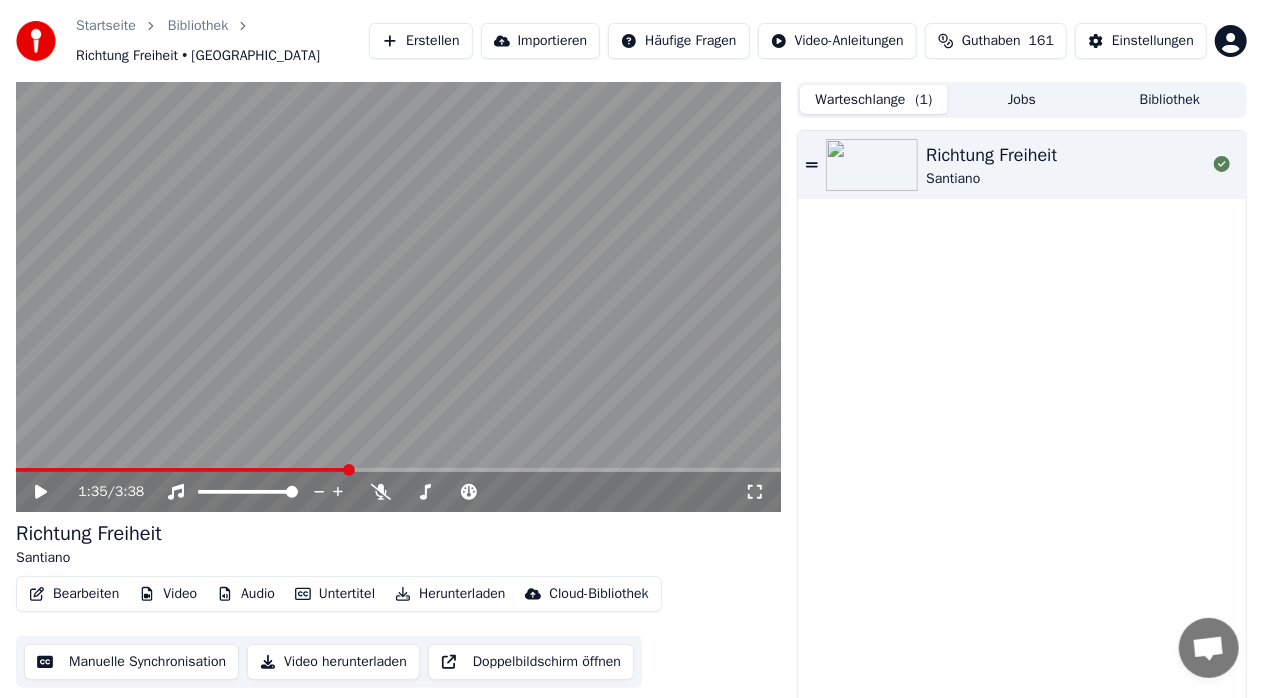 click on "Warteschlange ( 1 )" at bounding box center (874, 99) 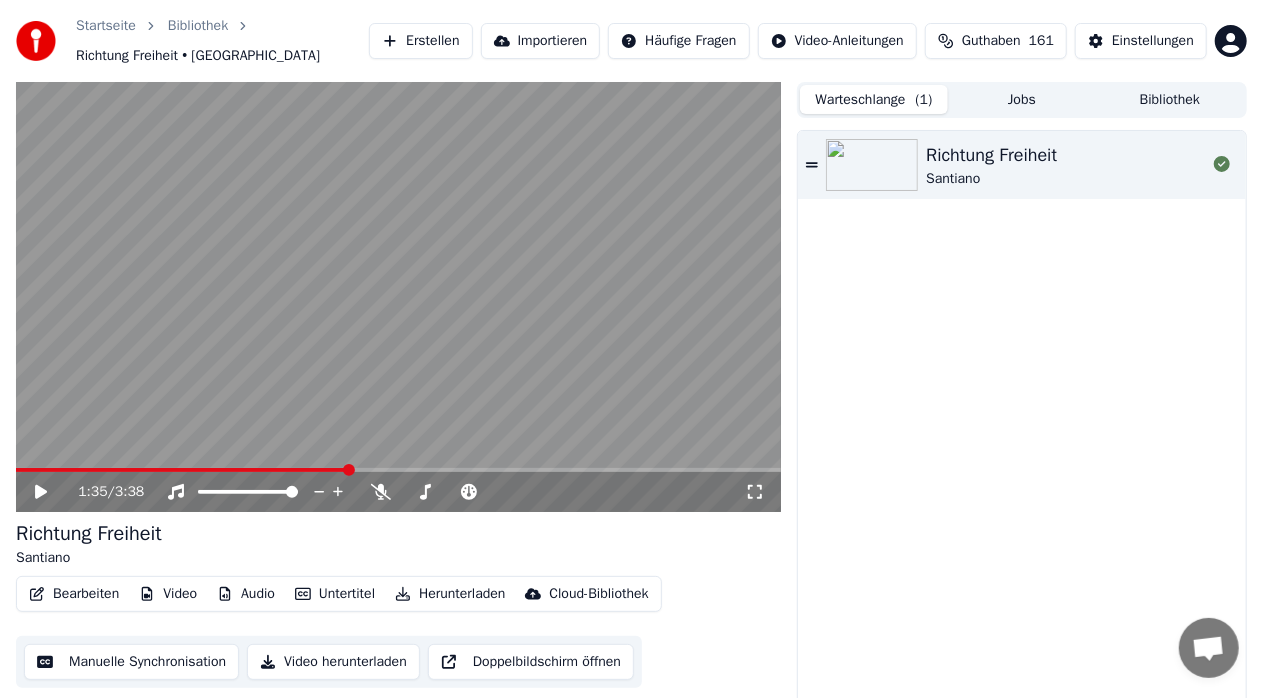 click at bounding box center [398, 297] 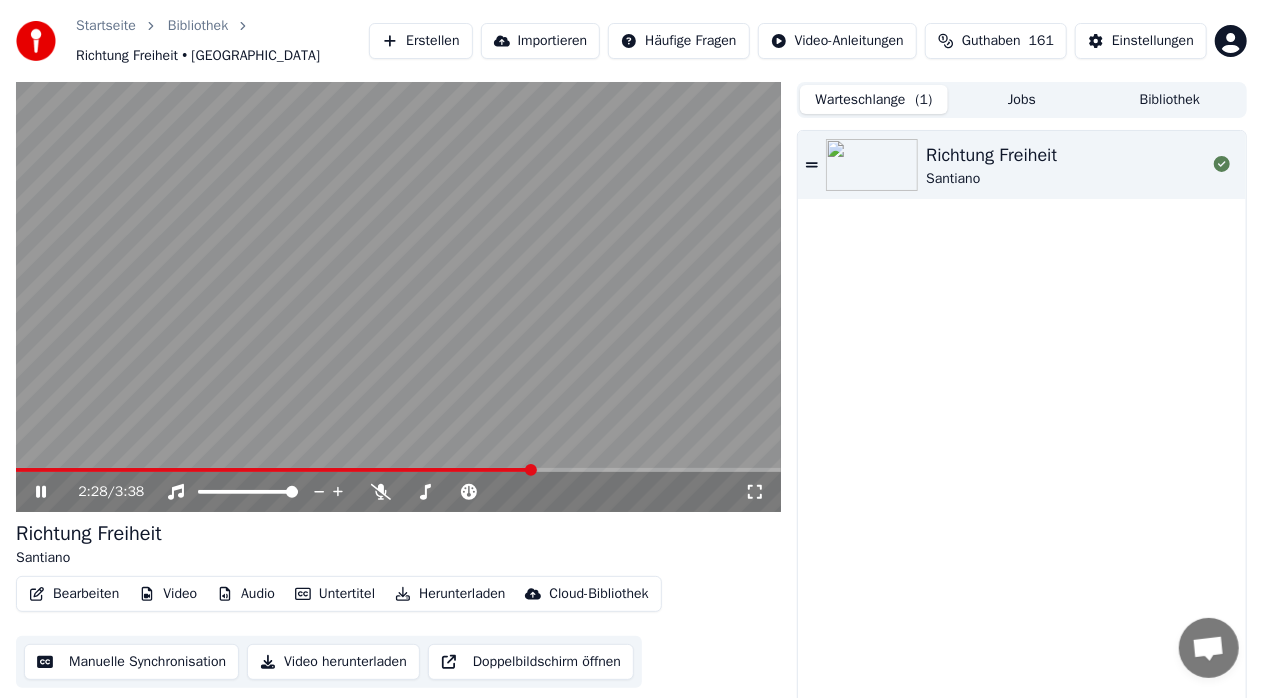 click at bounding box center [398, 470] 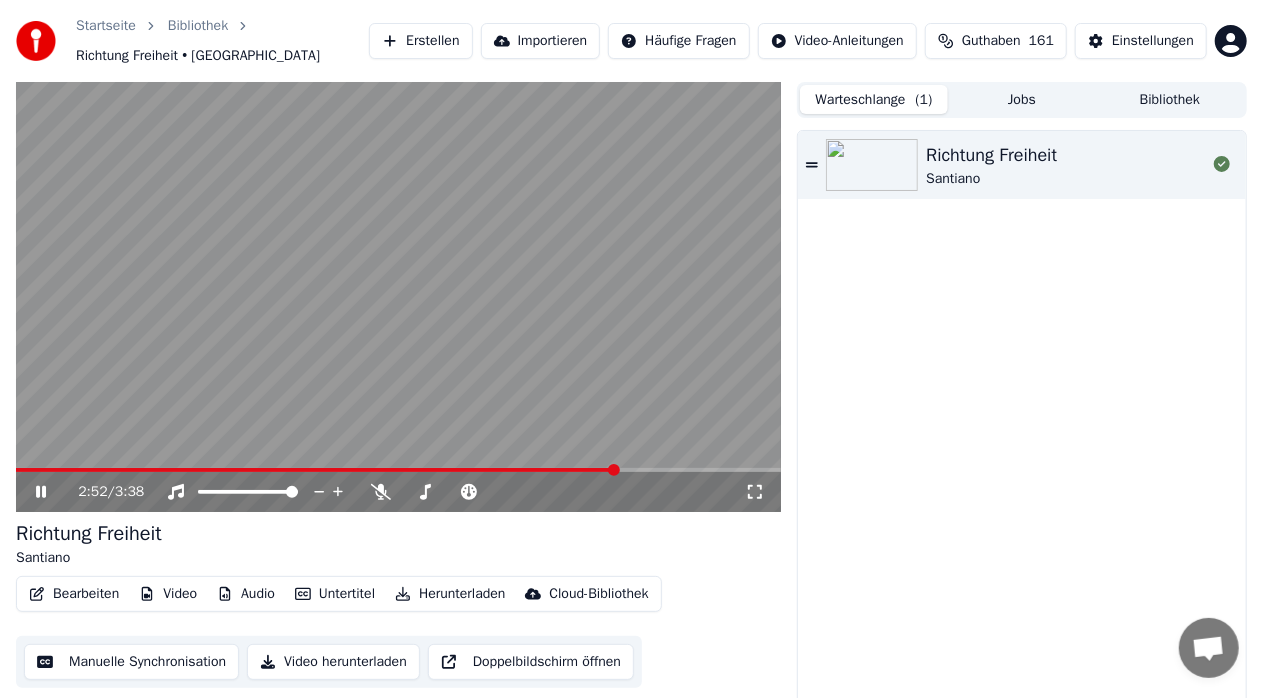 click at bounding box center (398, 470) 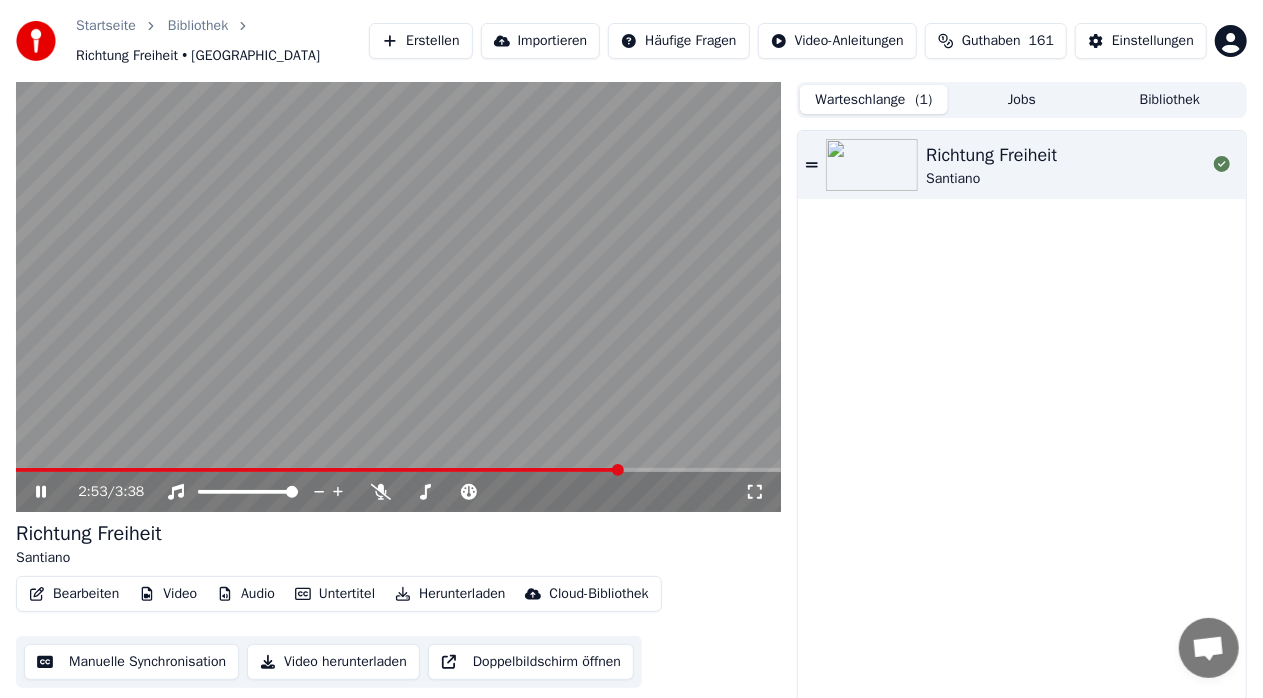 click on "2:53  /  3:38" at bounding box center (398, 492) 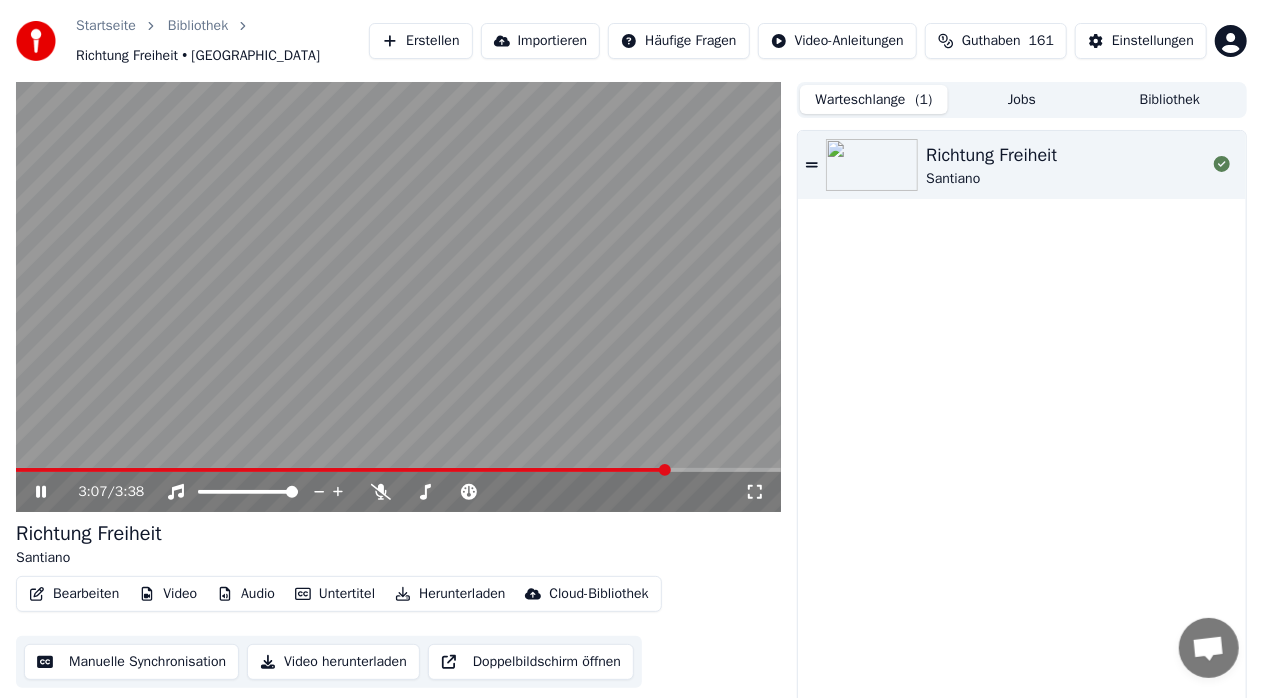 click at bounding box center [398, 470] 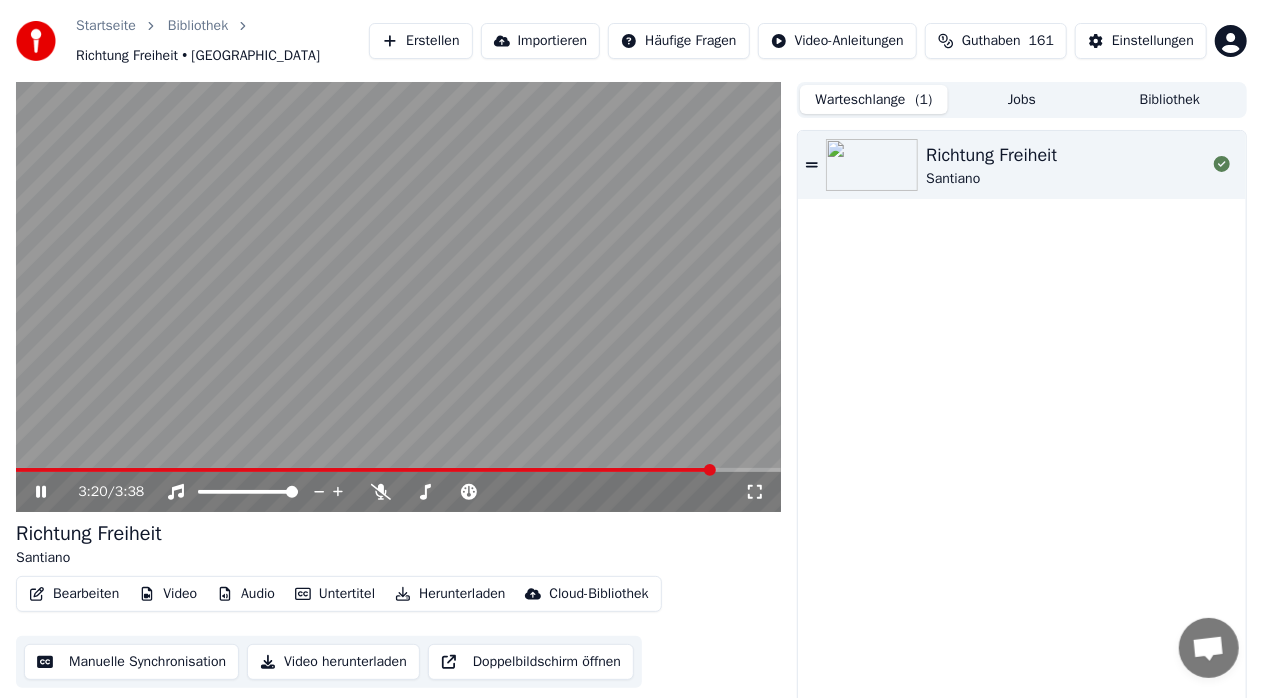 click at bounding box center (398, 470) 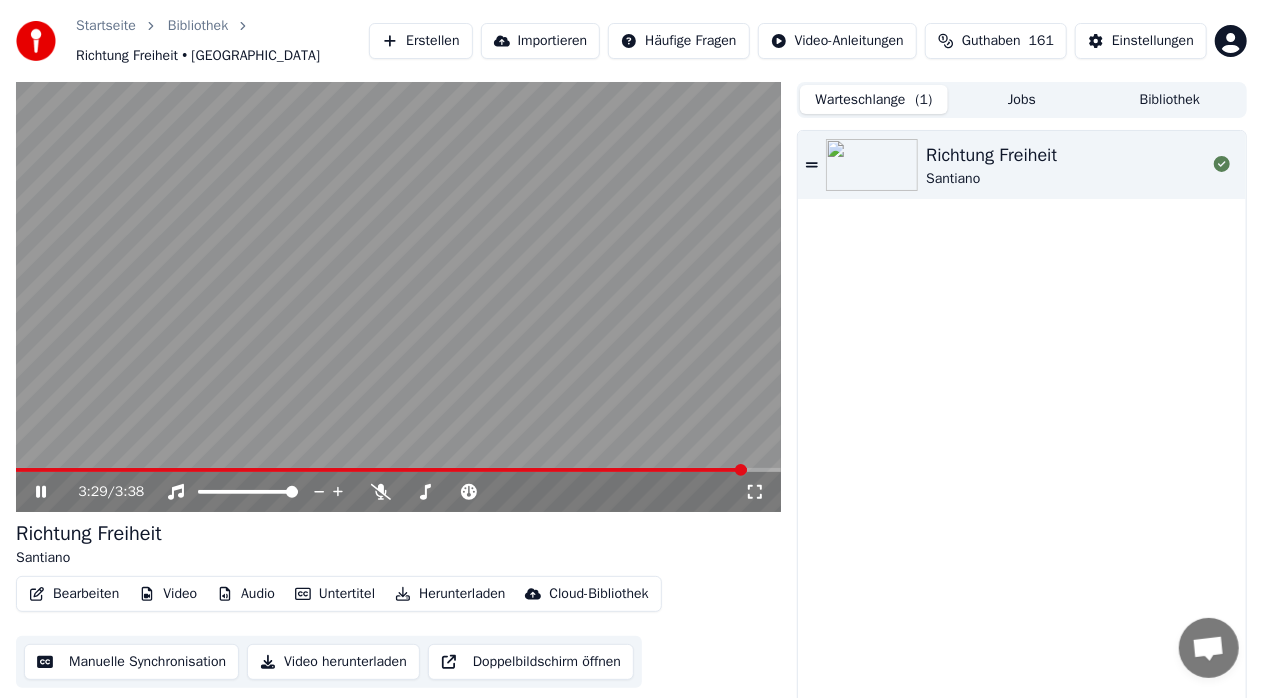 click at bounding box center (398, 470) 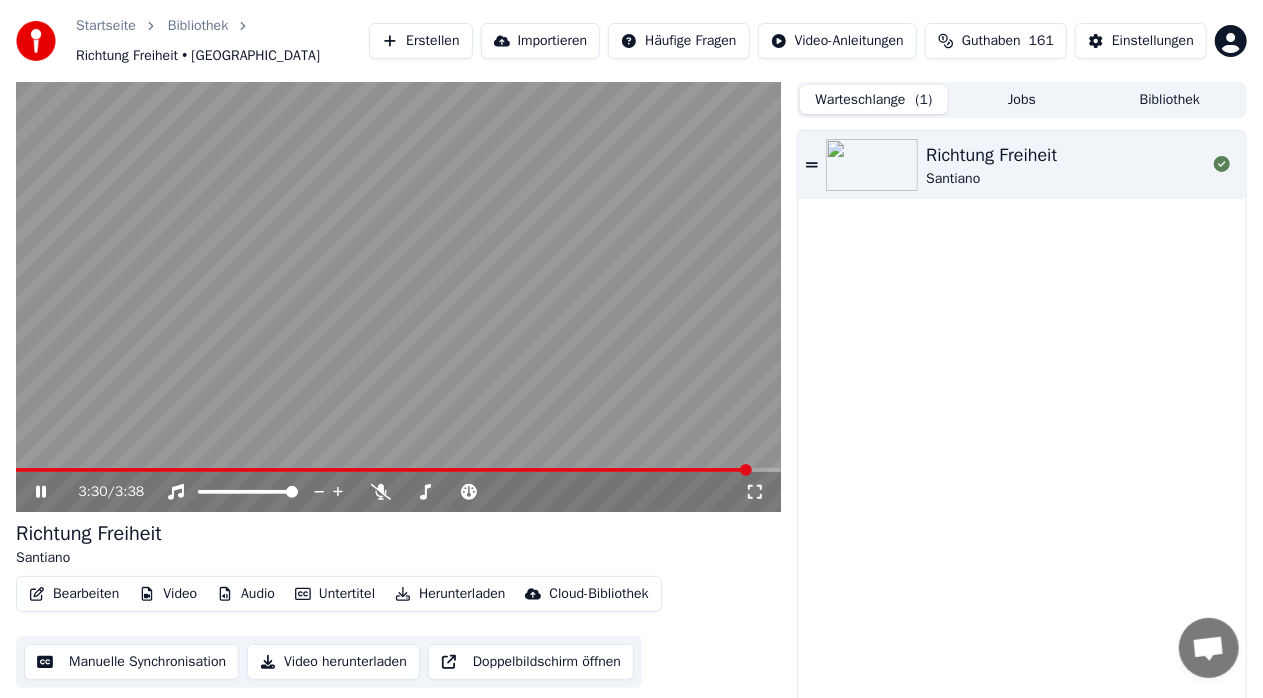 click at bounding box center [398, 470] 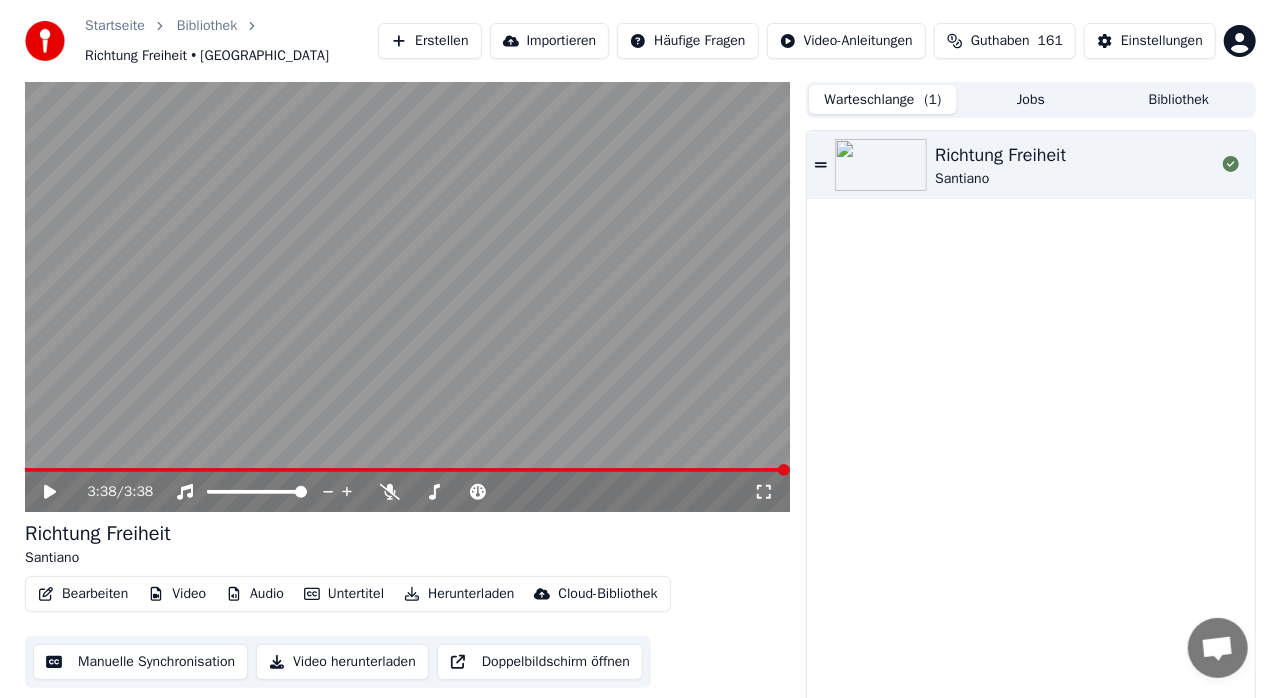scroll, scrollTop: 600, scrollLeft: 0, axis: vertical 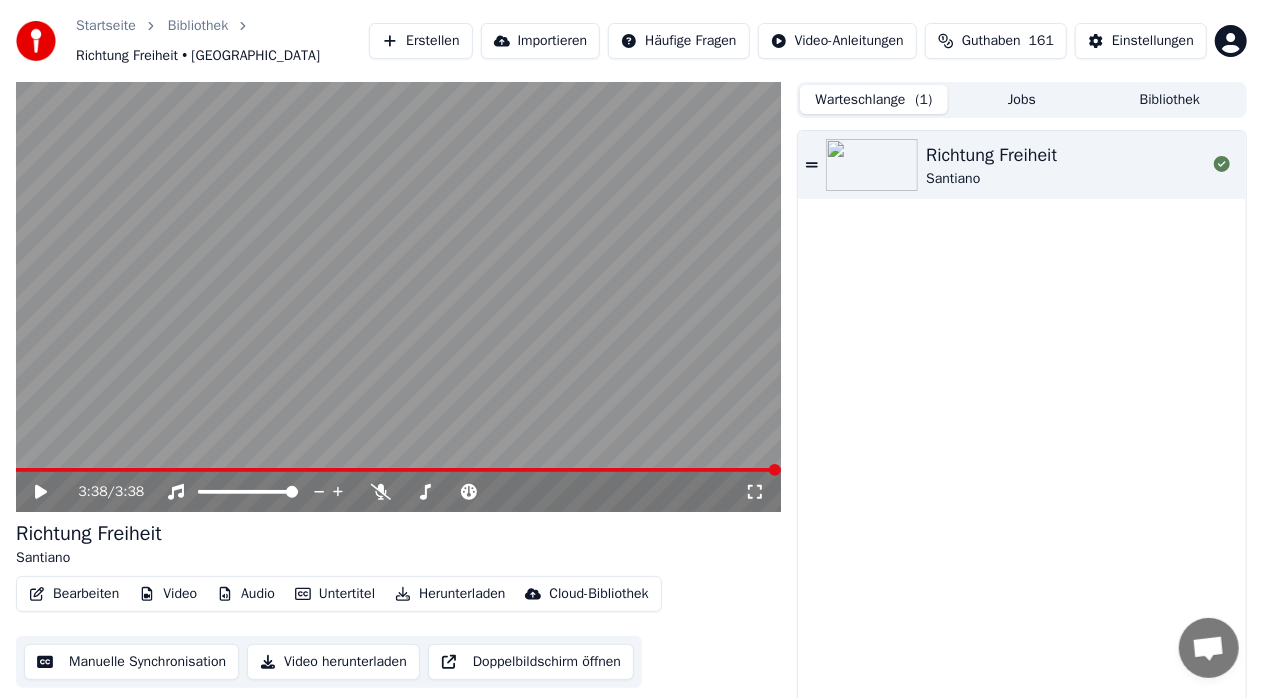 click on "Erstellen" at bounding box center [420, 41] 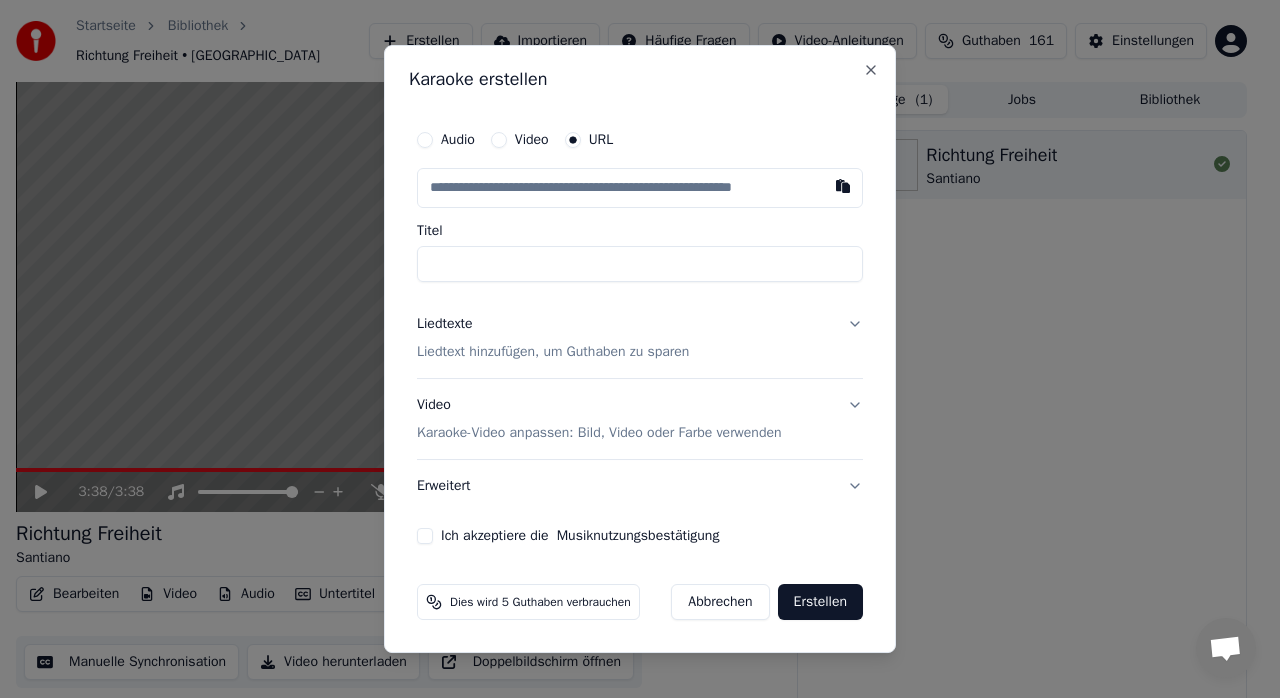 type on "**********" 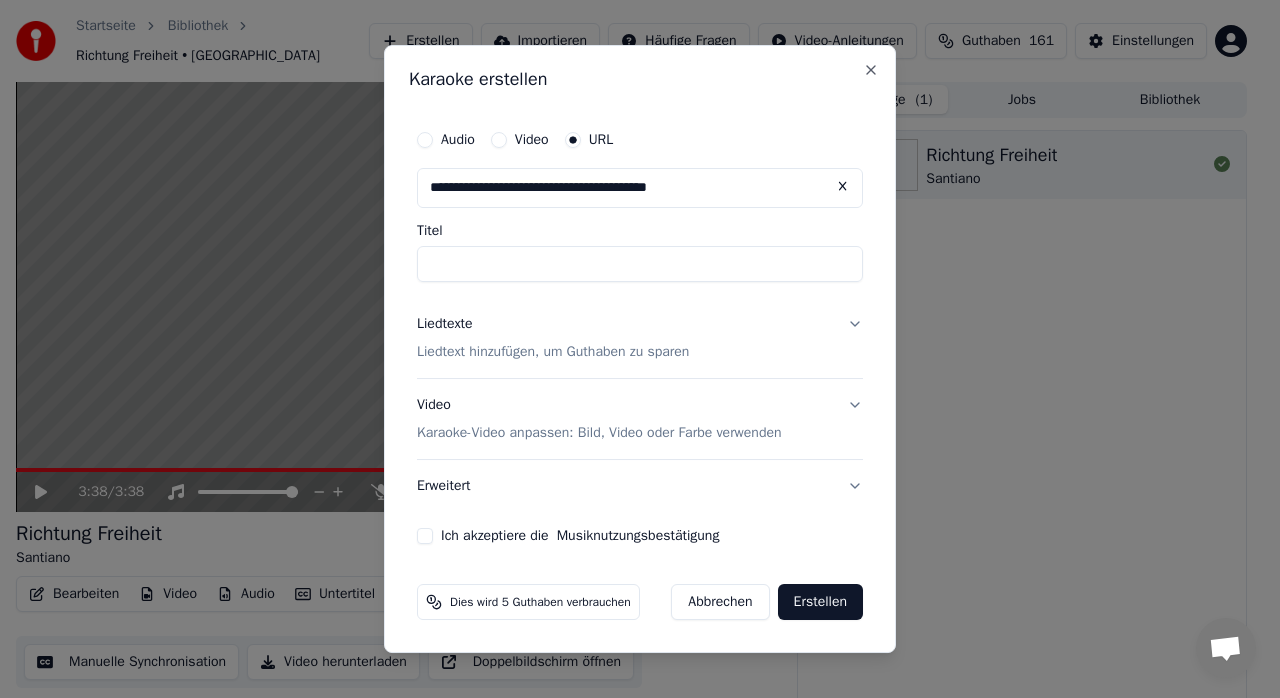 type on "**********" 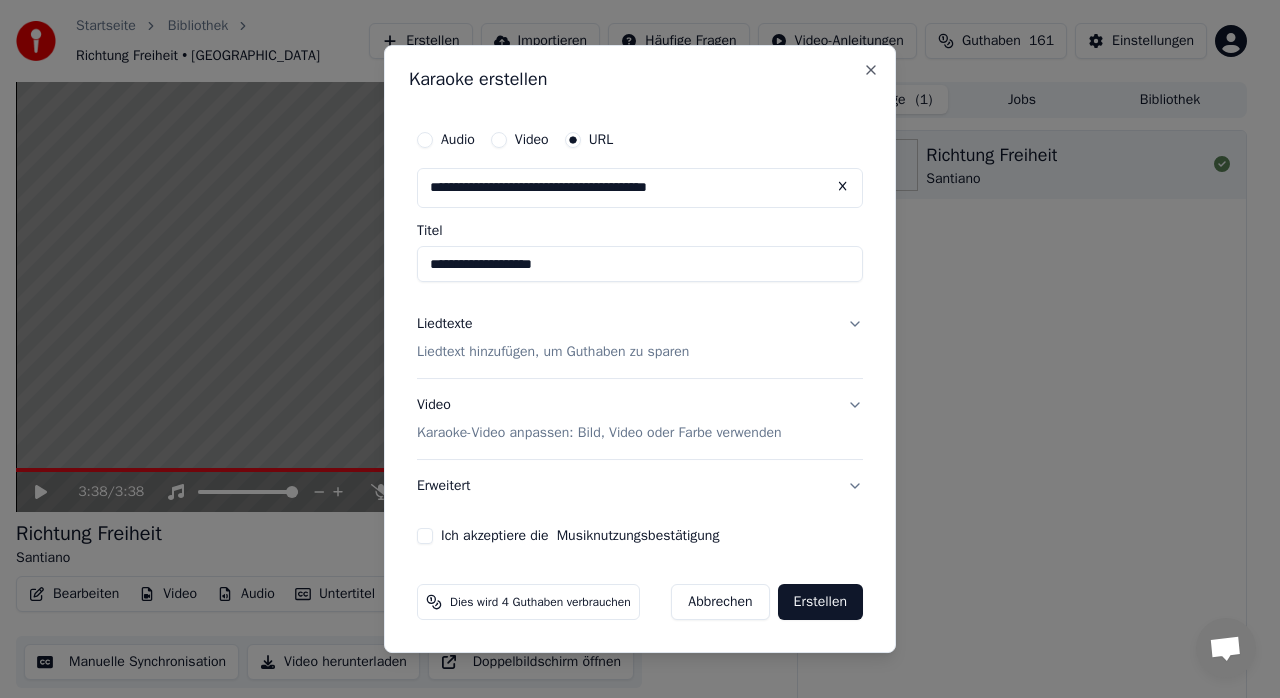 type on "**********" 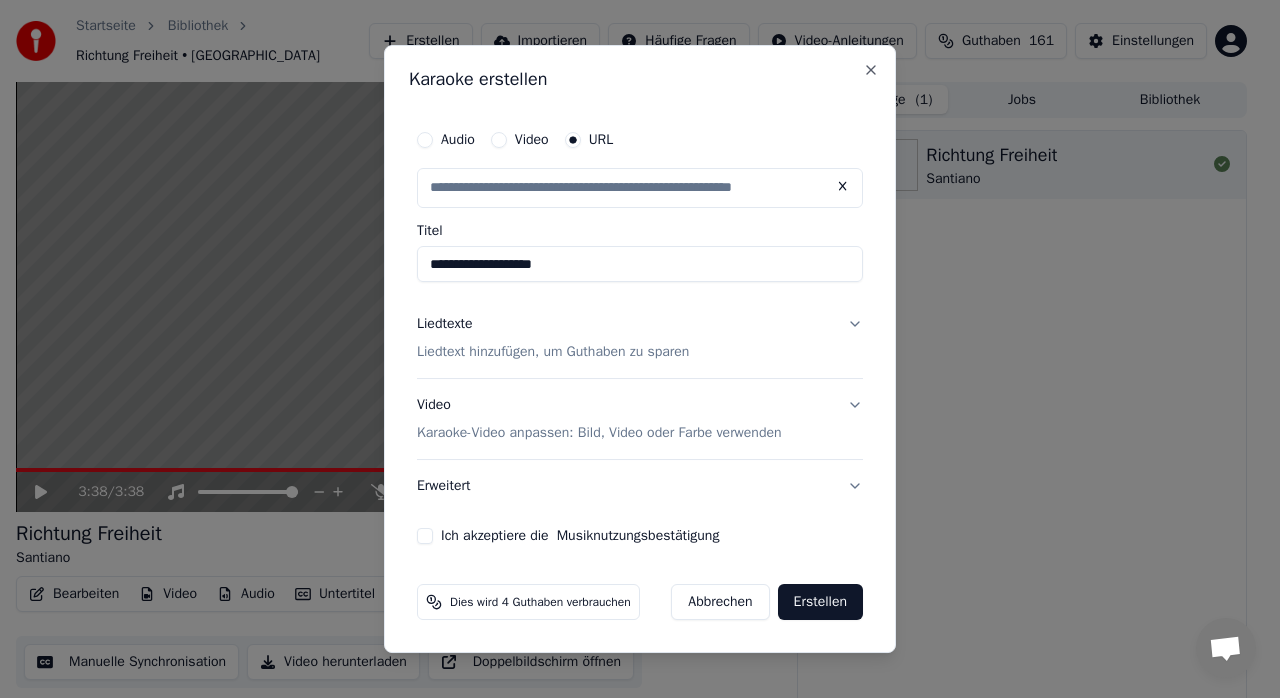 click on "**********" at bounding box center (640, 264) 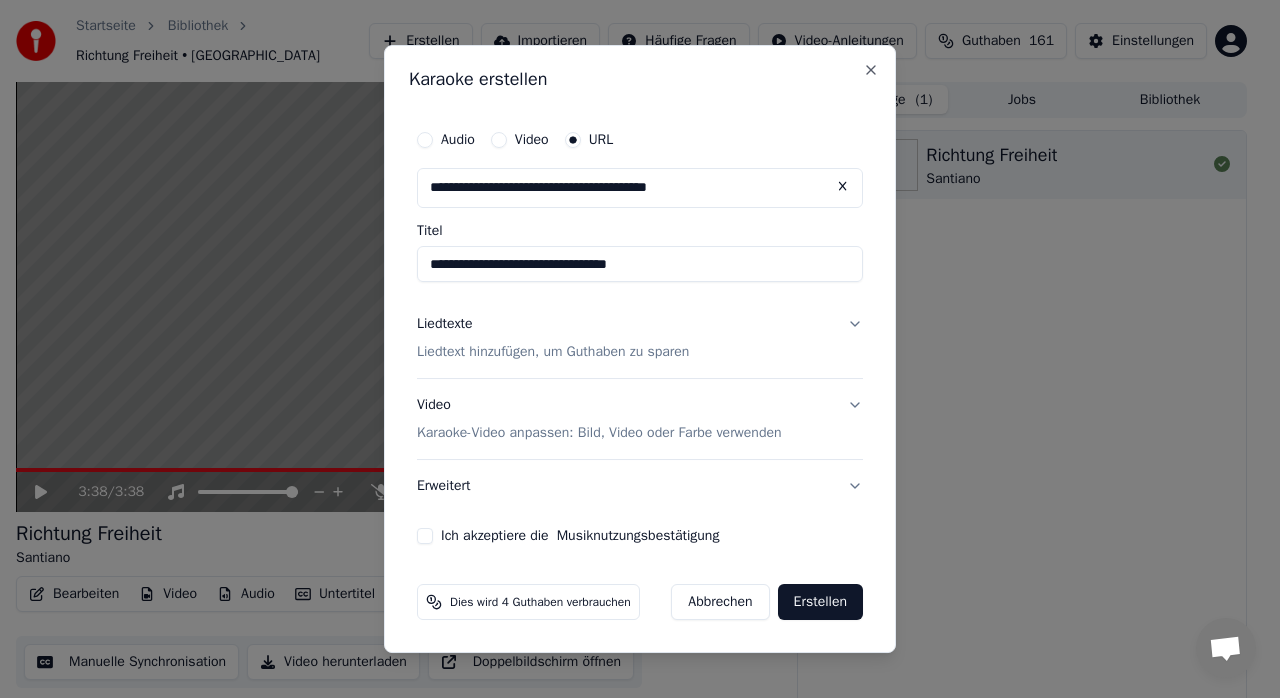 click on "**********" at bounding box center [640, 264] 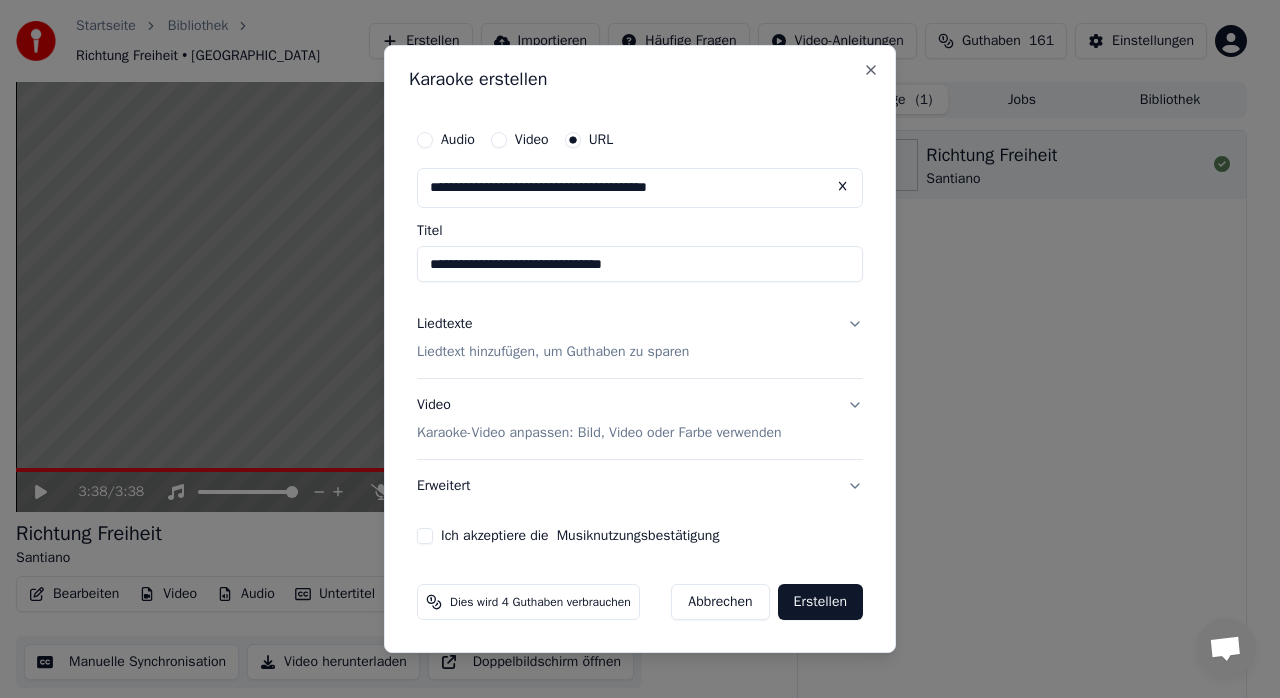 type on "**********" 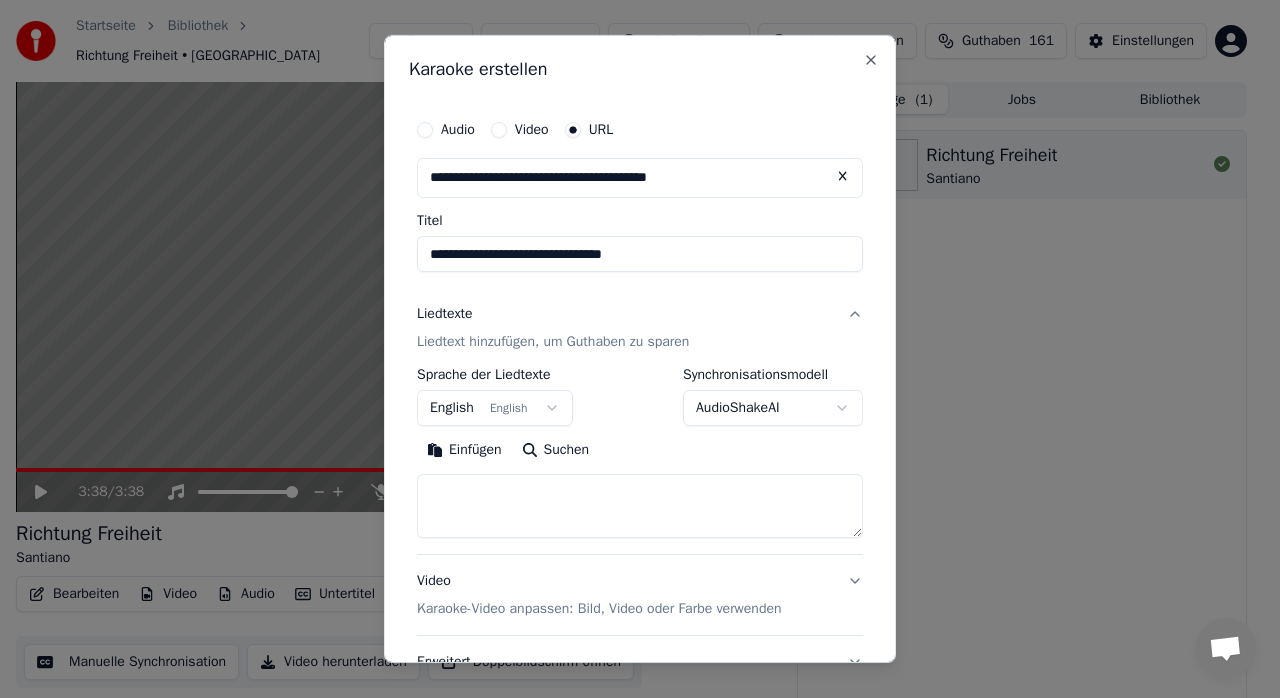 drag, startPoint x: 486, startPoint y: 494, endPoint x: 470, endPoint y: 455, distance: 42.154476 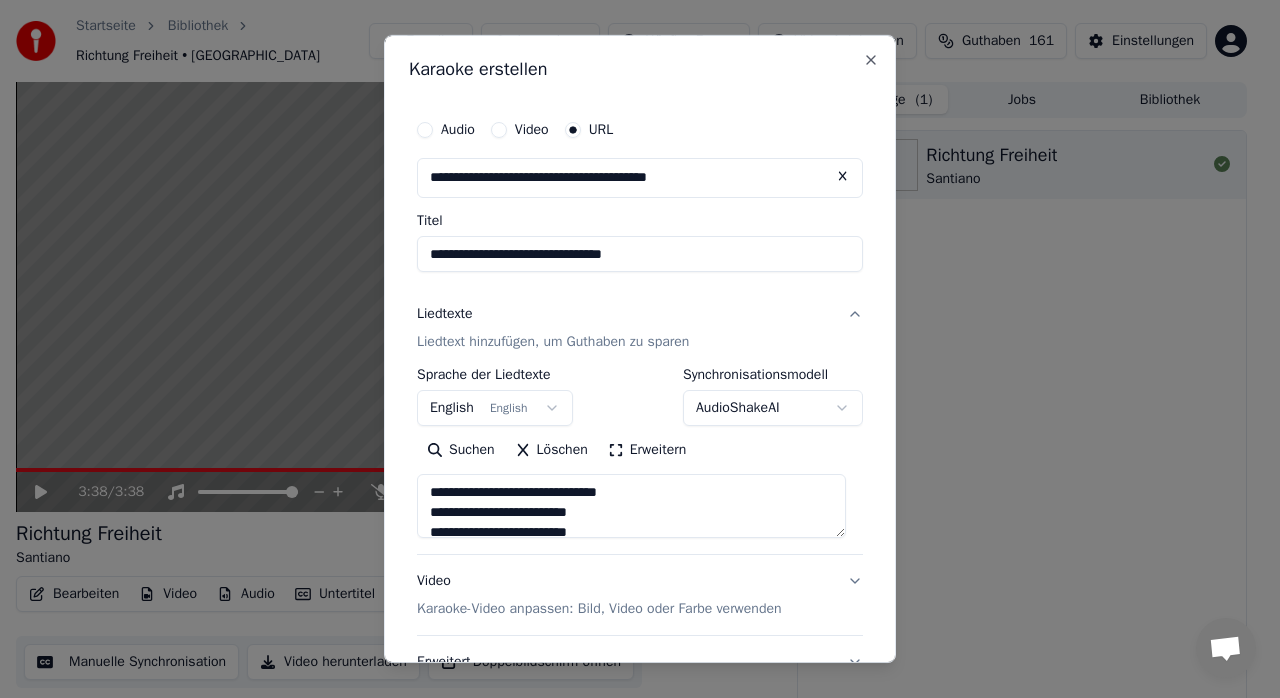 type on "**********" 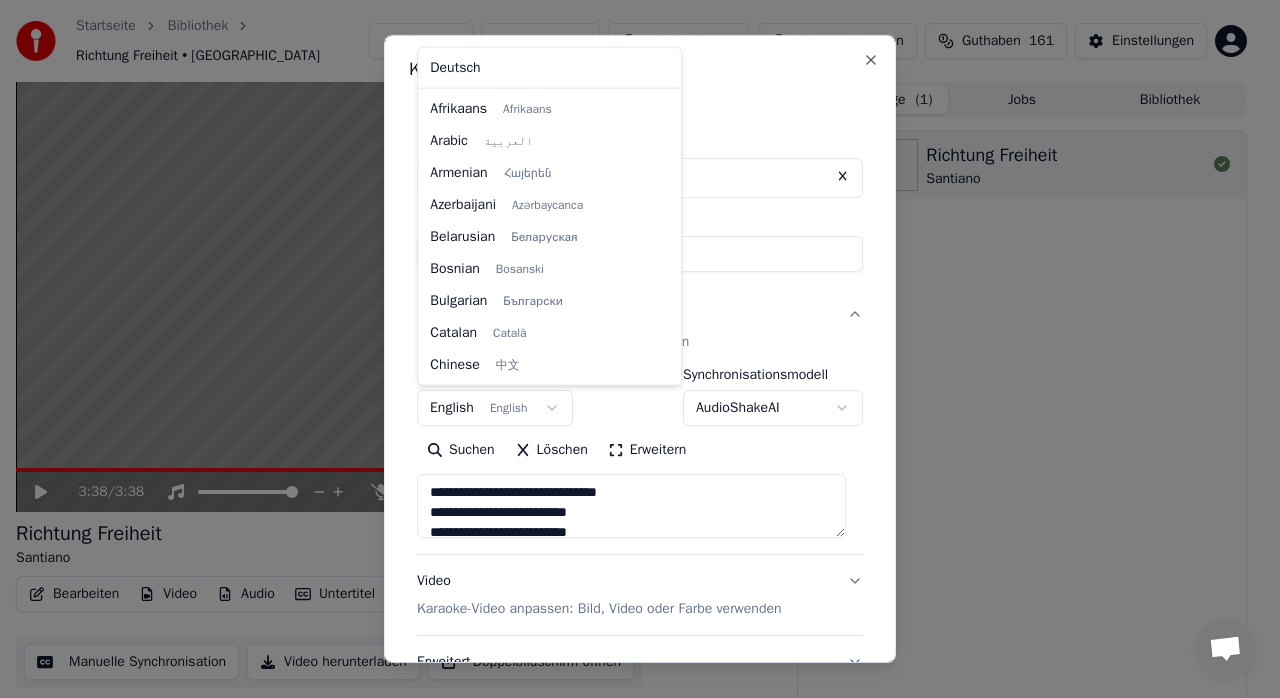click on "Startseite Bibliothek Richtung Freiheit • Santiano Erstellen Importieren Häufige Fragen Video-Anleitungen Guthaben 161 Einstellungen 3:38  /  3:38 Richtung Freiheit [PERSON_NAME] Video Audio Untertitel Herunterladen Cloud-Bibliothek Manuelle Synchronisation Video herunterladen Doppelbildschirm öffnen Warteschlange ( 1 ) Jobs Bibliothek Richtung Freiheit Santiano Konversation [PERSON_NAME] Desktop Mehr Kanäle Jetzt auf E-Mail fortsetzen Offline-Netzwerk. [GEOGRAPHIC_DATA] verbinden... Es können vorerst keine Nachrichten empfangen oder gesendet werden. Youka Desktop Hallo! Wie kann ich helfen?  [PERSON_NAME][DATE] Erstellen von Songs dauert länger seit den neuesten Updates [DATE] Ändern des Textes verbraucht Guthaben. Das ist neu und nicht akzeptabel. [DATE] Export dauert auch viel länger als früher [DATE] [DATE] Adam [DATE] Adam [DATE] [DATE] Korrektur: Erstellung und Export waren im Februar viel schneller. Jetzt dauert es dreimal so lange. [DATE] [DATE][PERSON_NAME]" at bounding box center (631, 349) 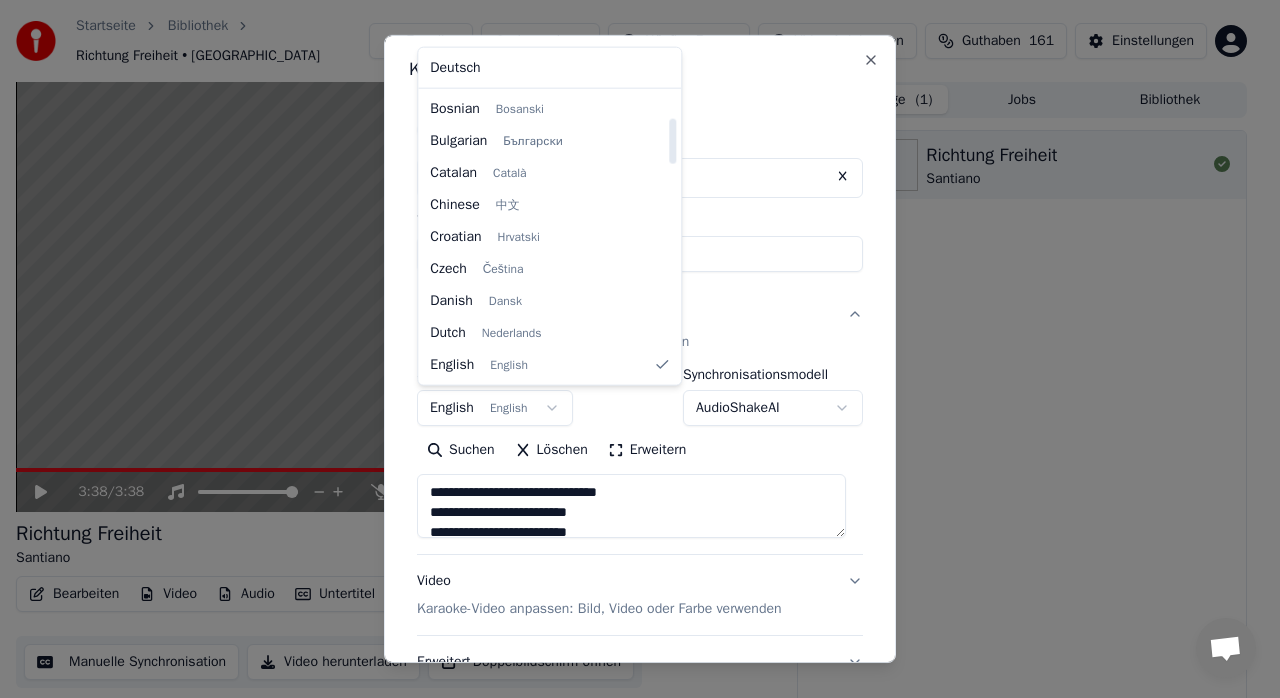 select on "**" 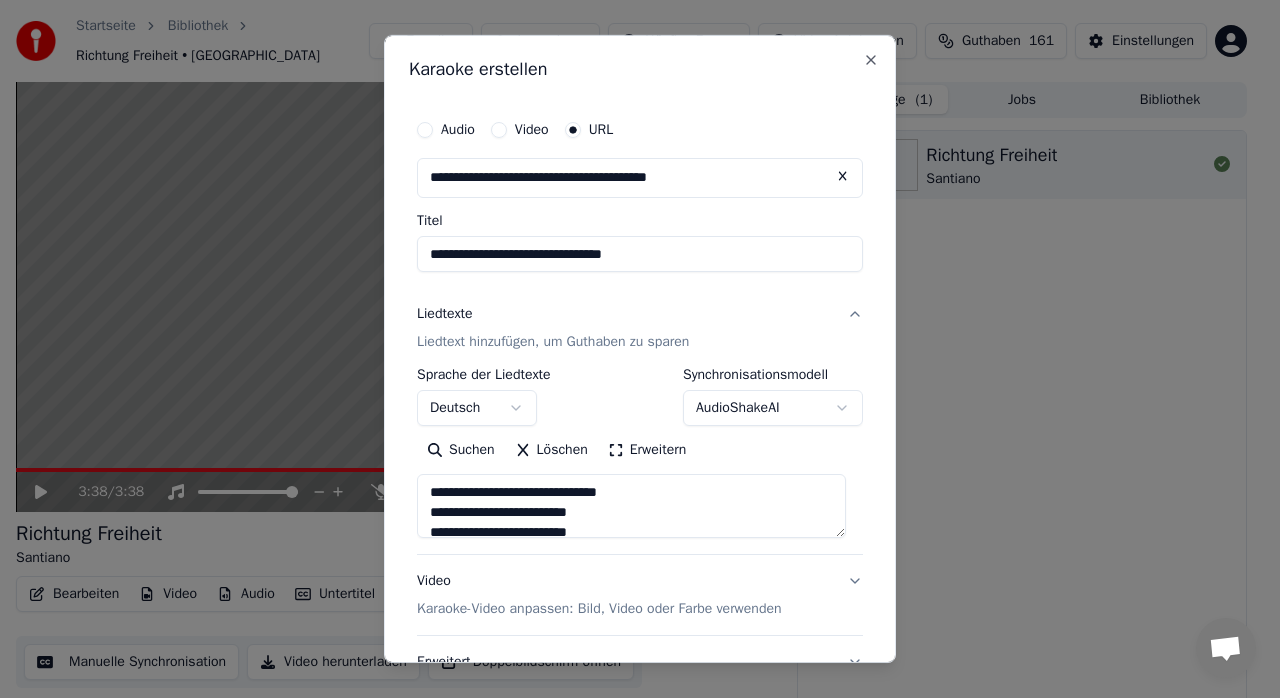 scroll, scrollTop: 166, scrollLeft: 0, axis: vertical 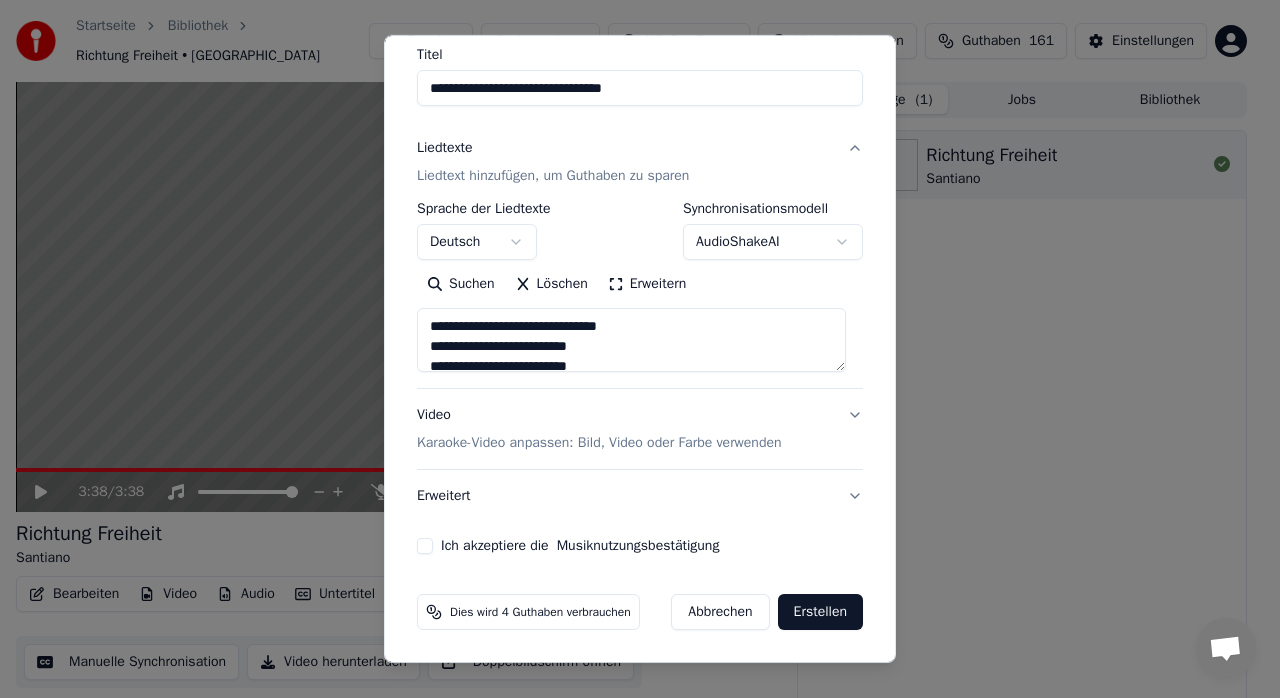 click on "Ich akzeptiere die   Musiknutzungsbestätigung" at bounding box center [425, 546] 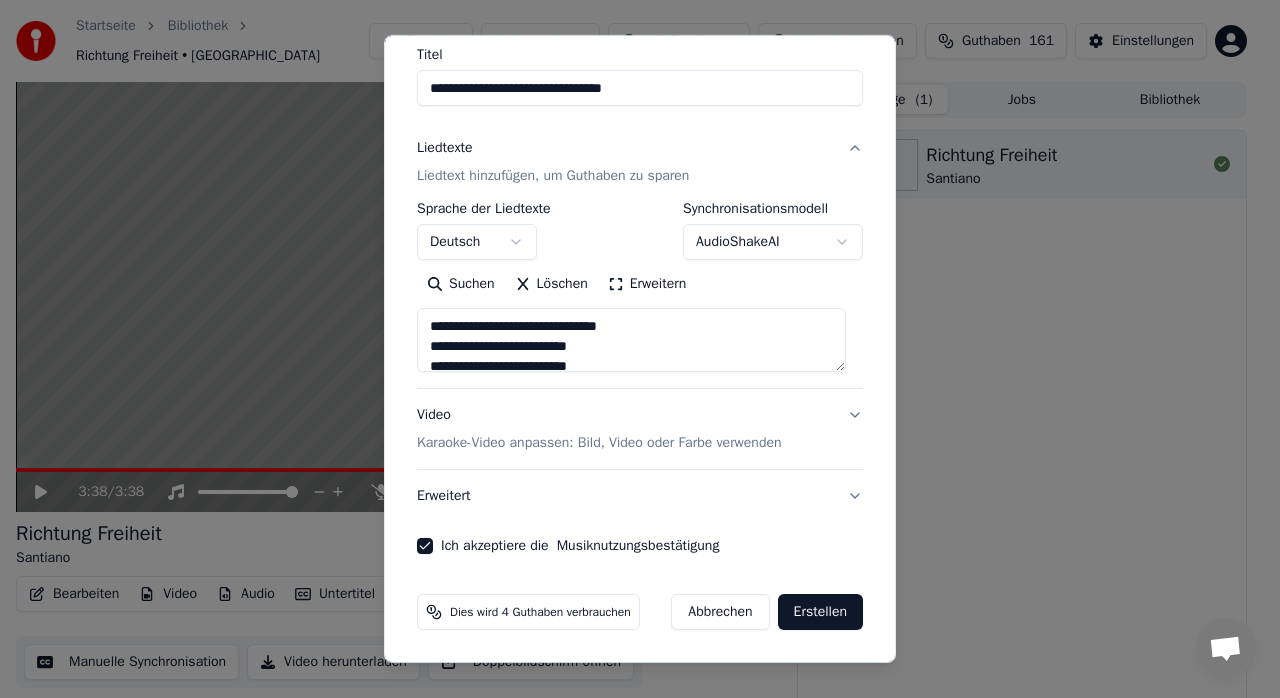 click on "Erstellen" at bounding box center (820, 612) 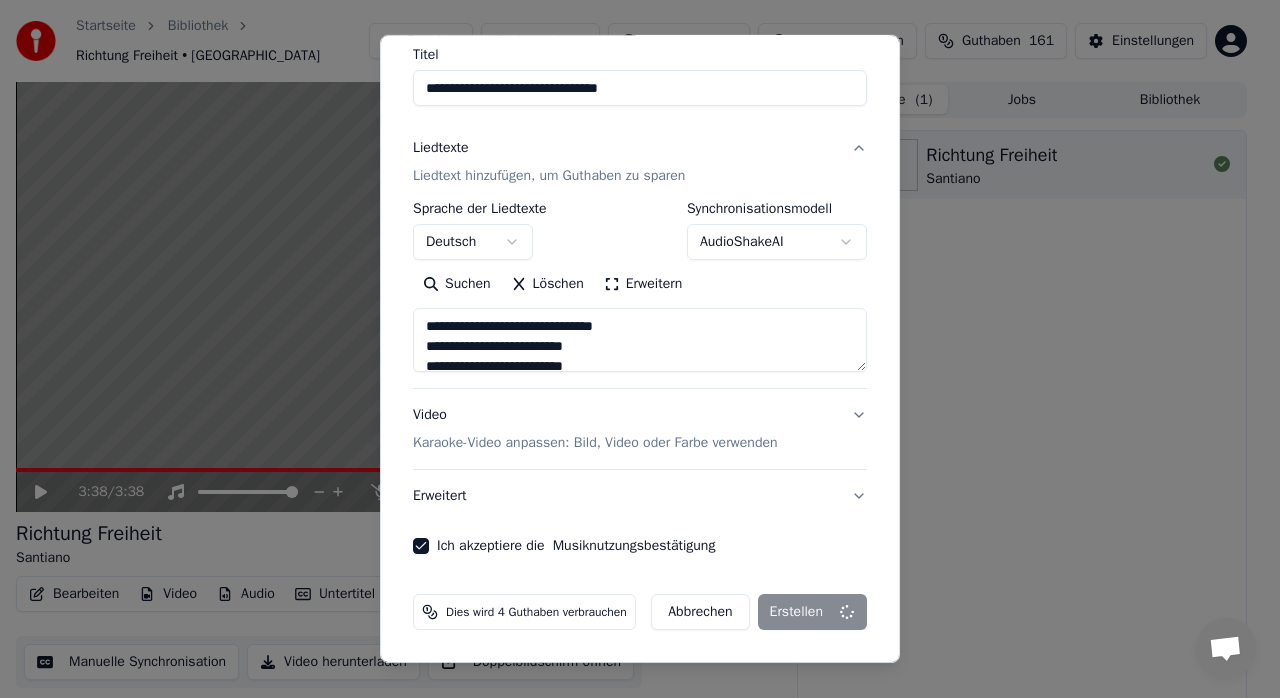 type on "**********" 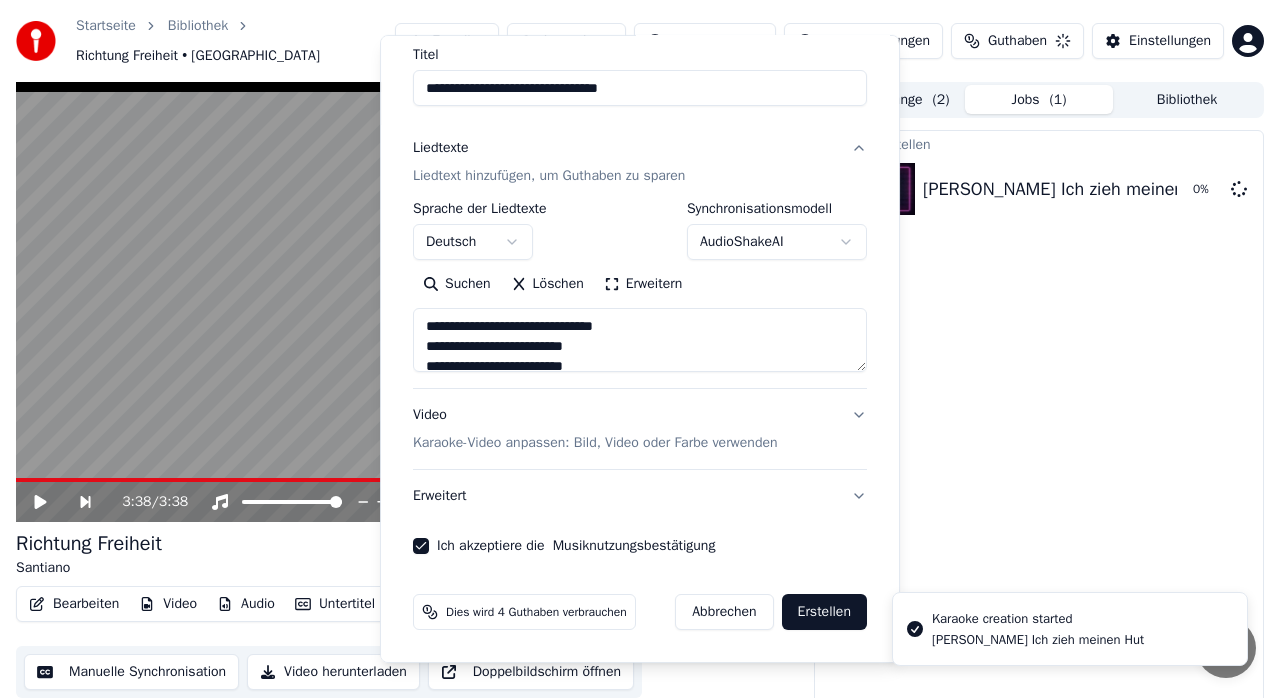 type 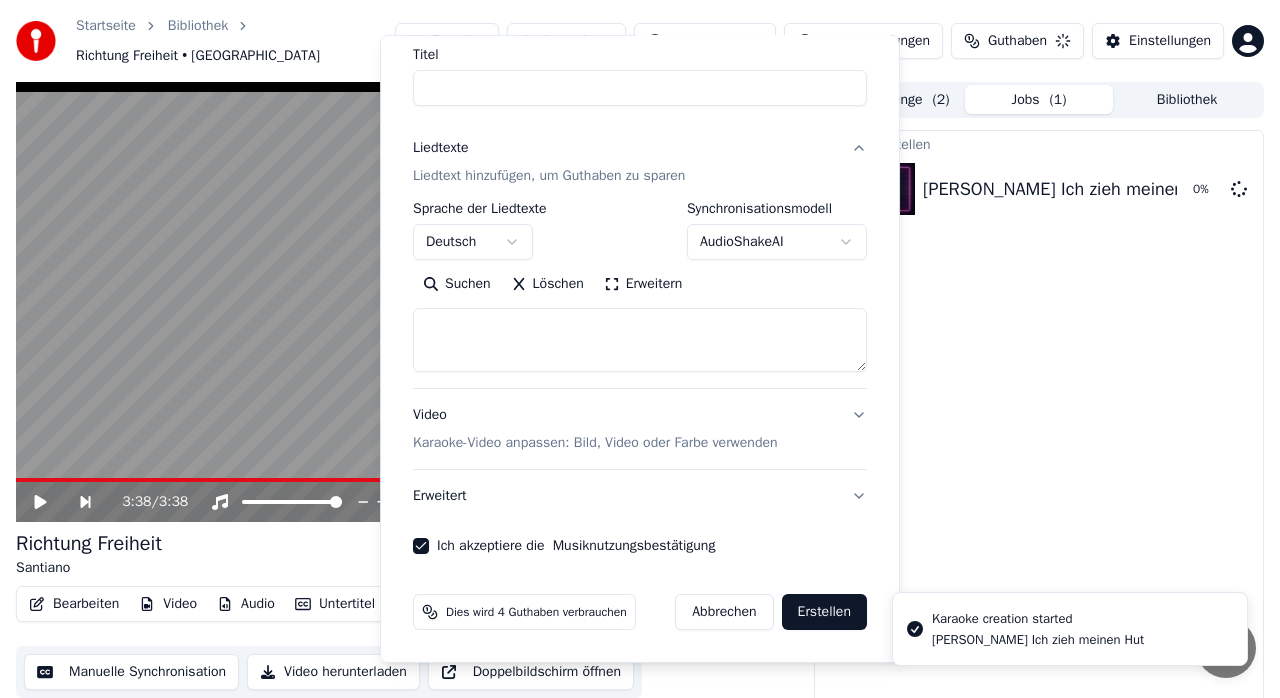 select 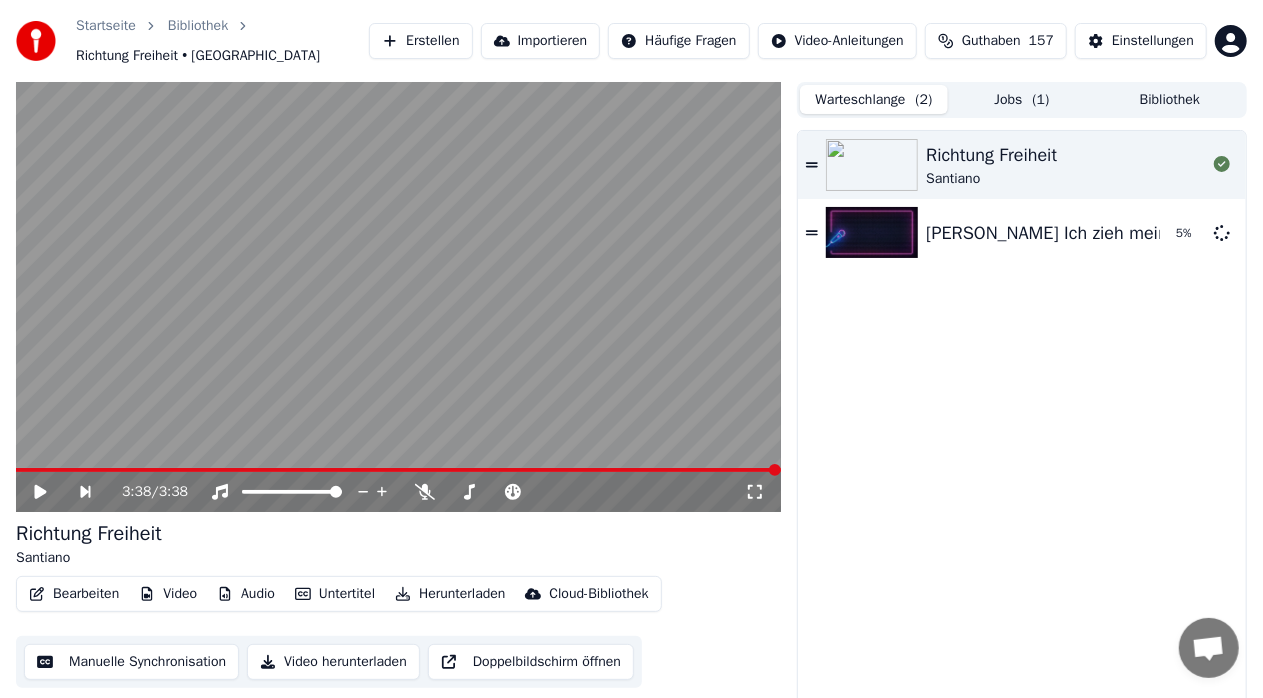 drag, startPoint x: 932, startPoint y: 113, endPoint x: 996, endPoint y: 96, distance: 66.21933 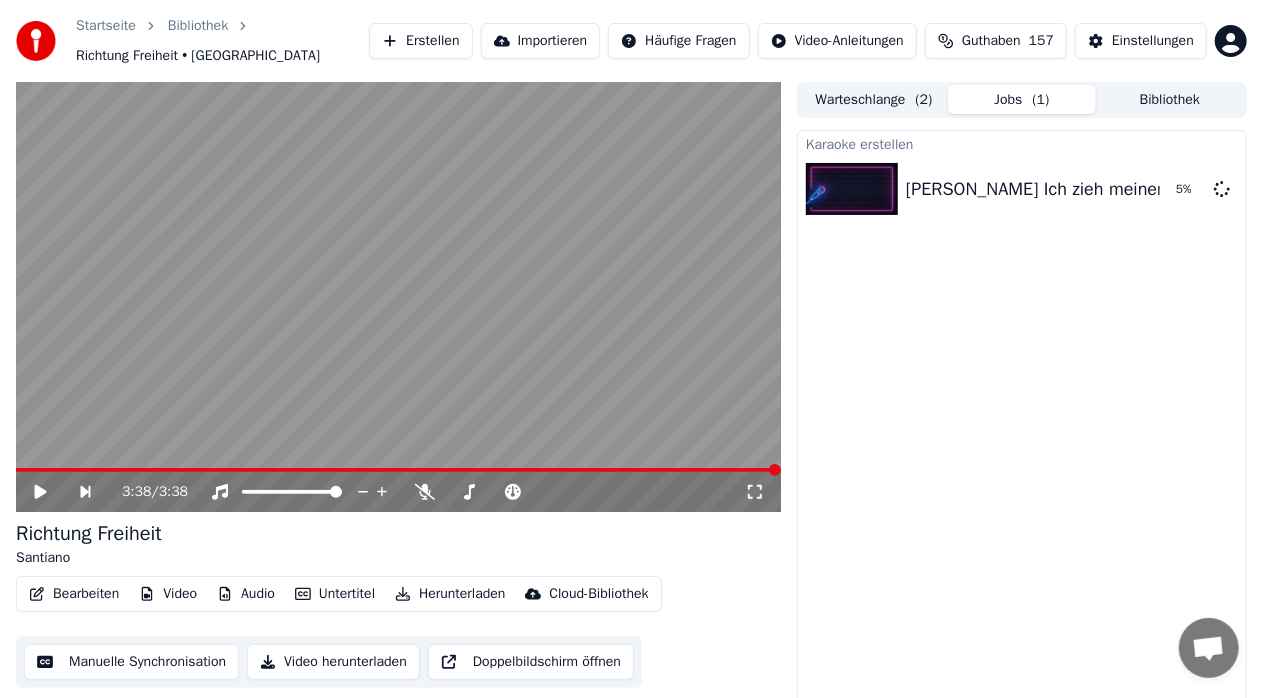 click on "Jobs ( 1 )" at bounding box center (1022, 99) 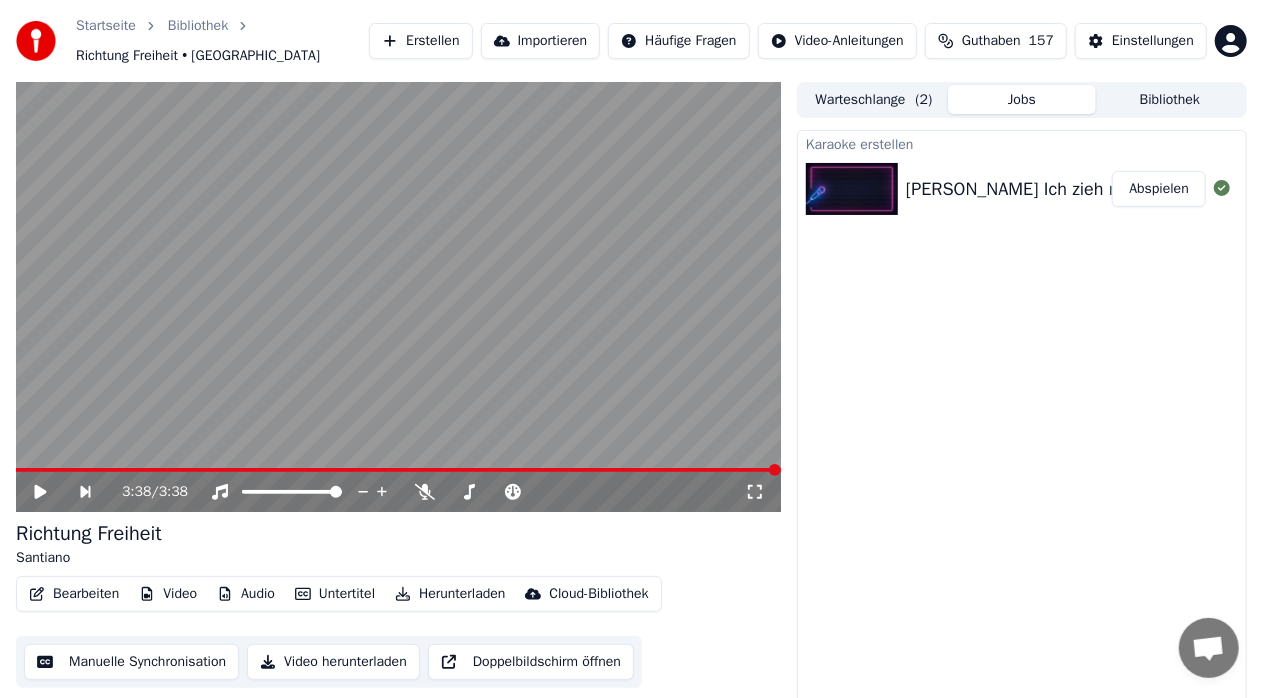 click on "Abspielen" at bounding box center [1159, 189] 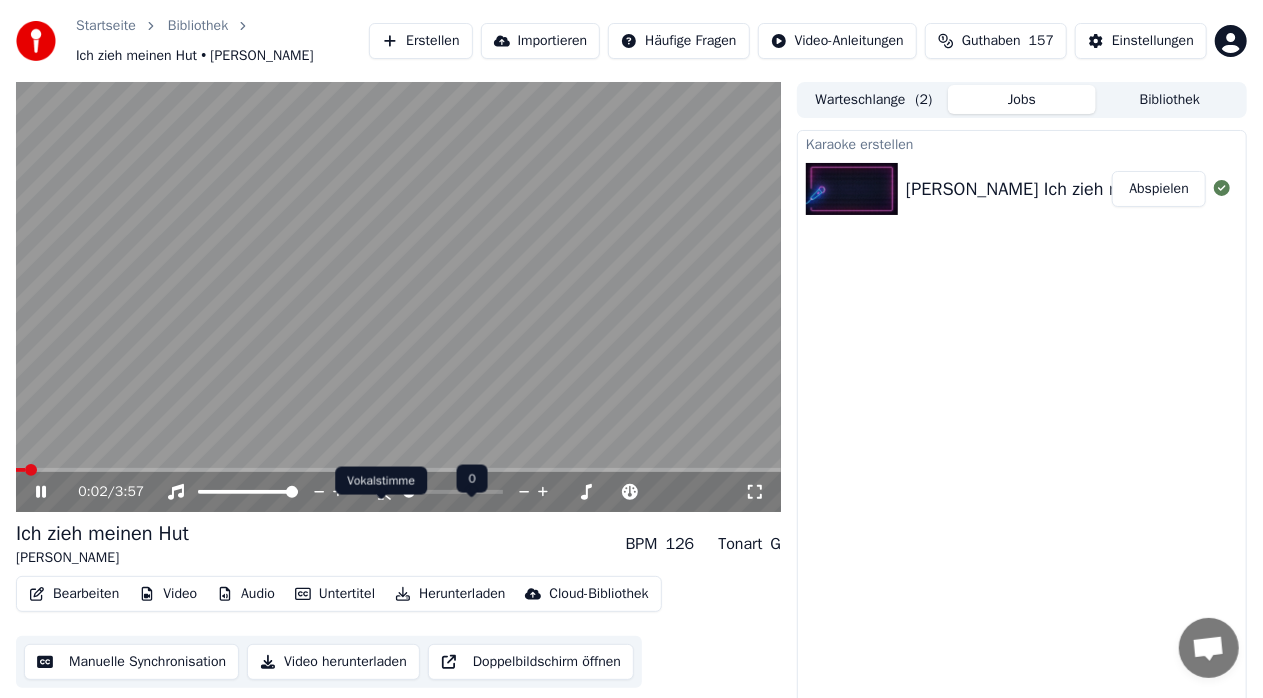 click 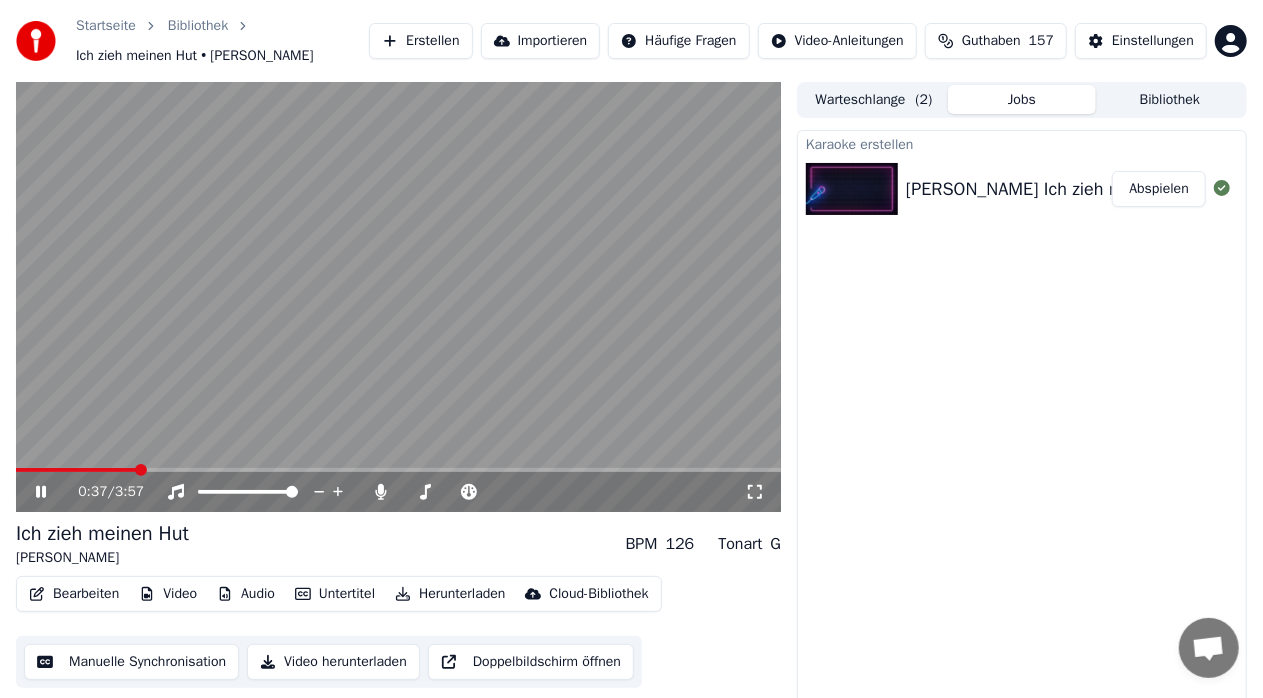 click at bounding box center (76, 470) 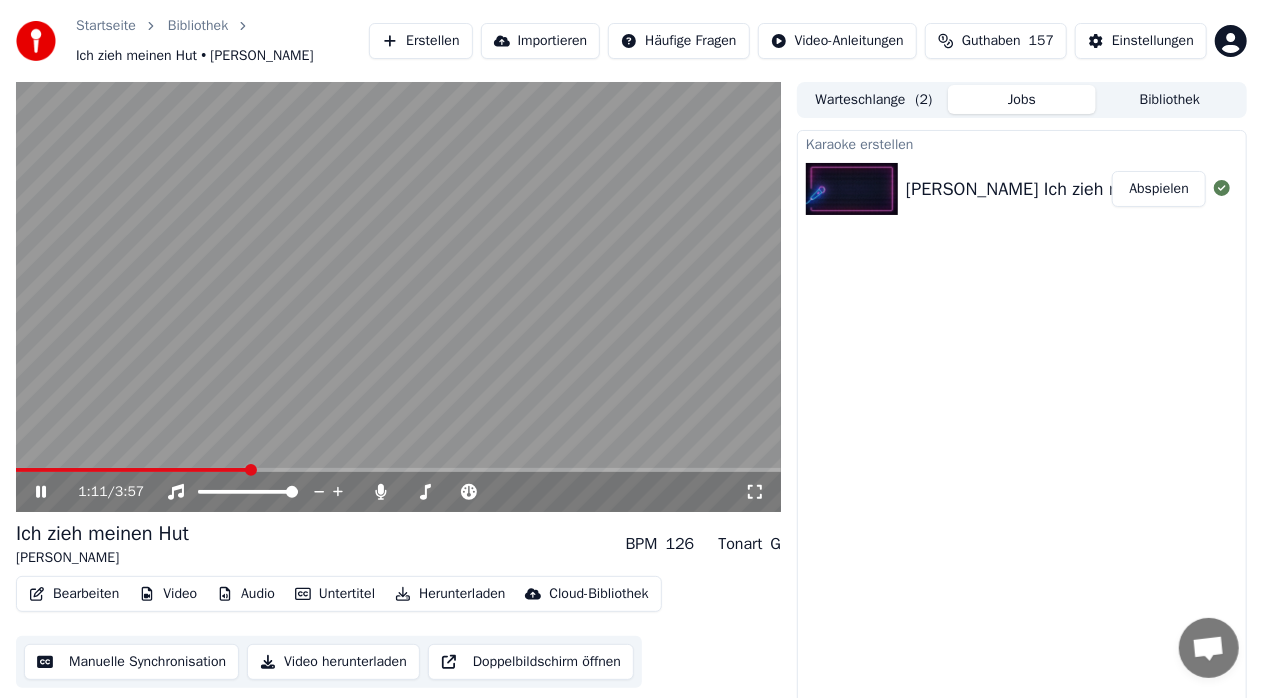 click on "1:11  /  3:57" at bounding box center (398, 492) 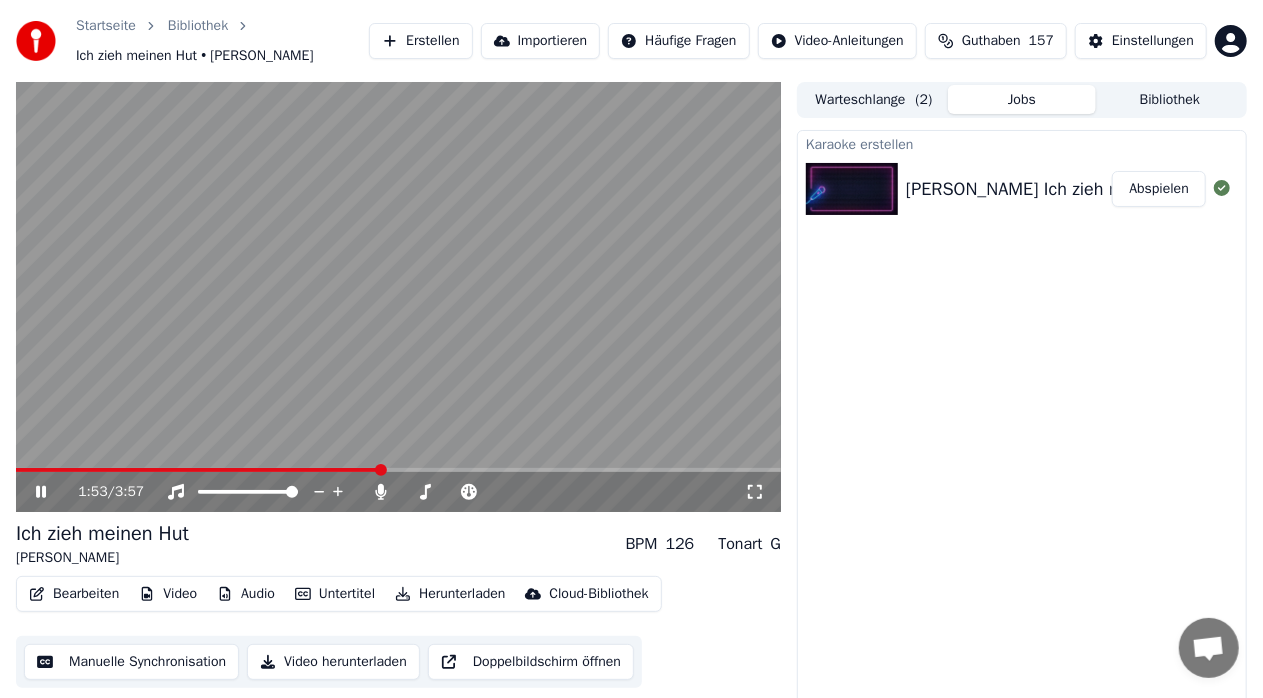click at bounding box center (398, 470) 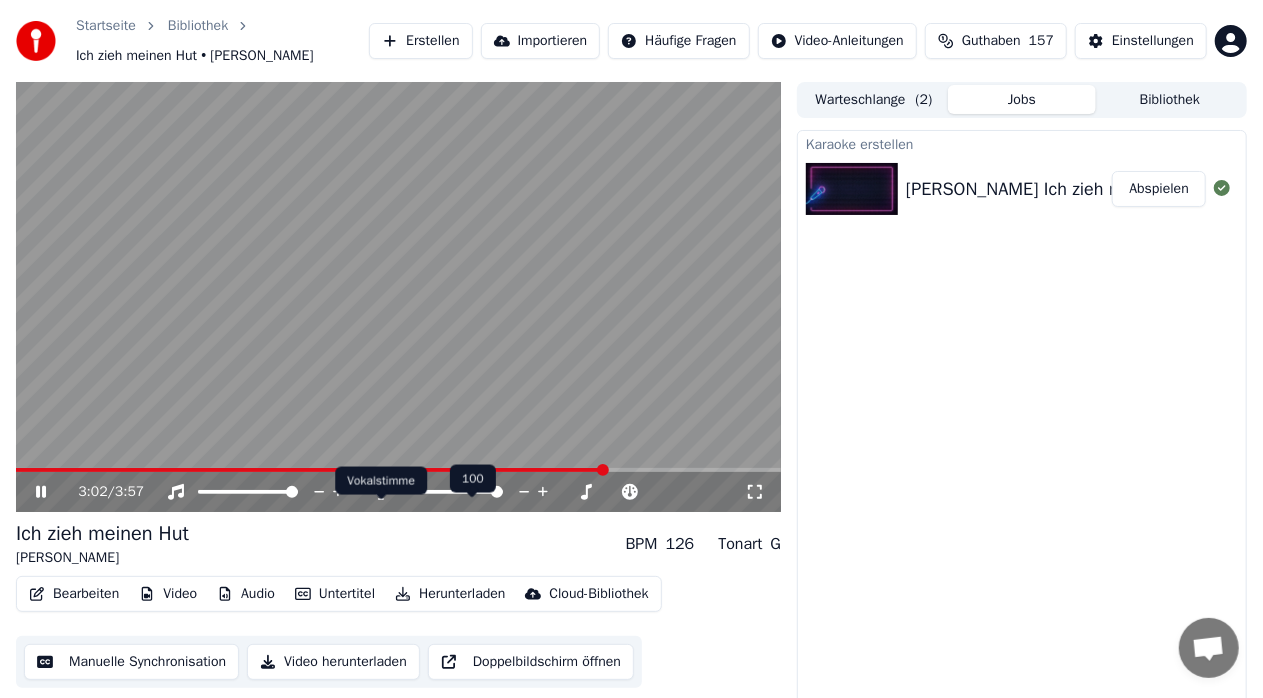 click 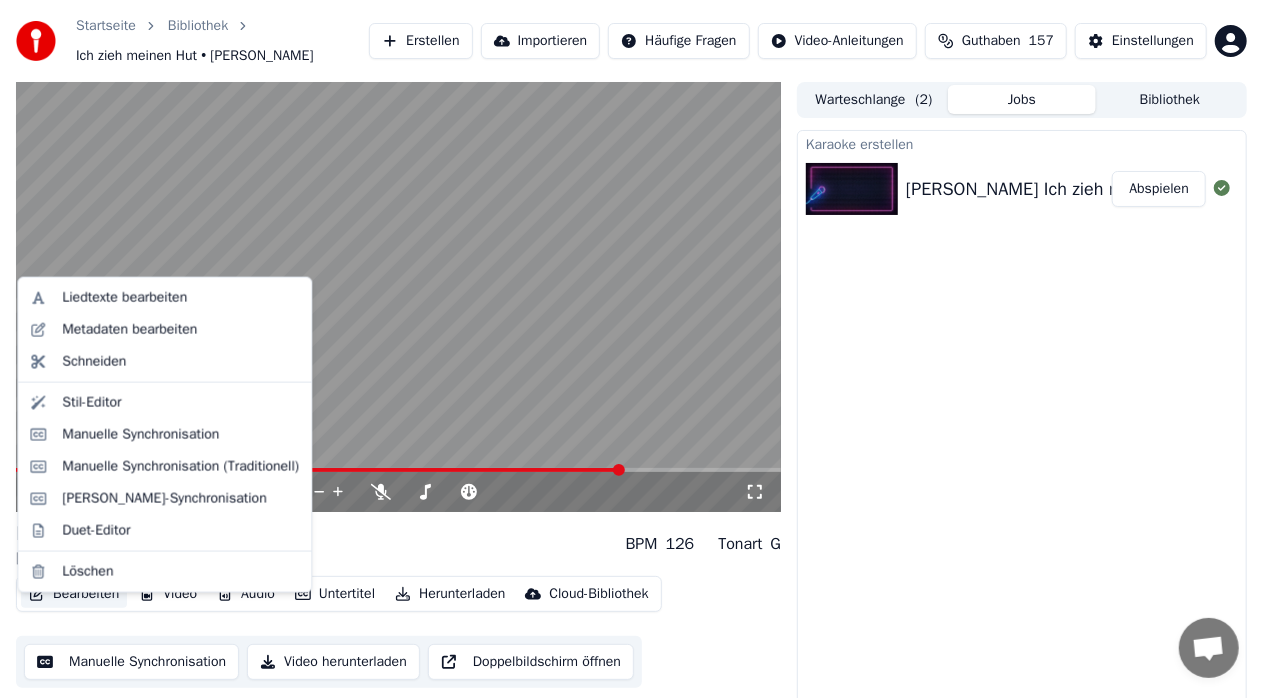 click on "Bearbeiten" at bounding box center (74, 594) 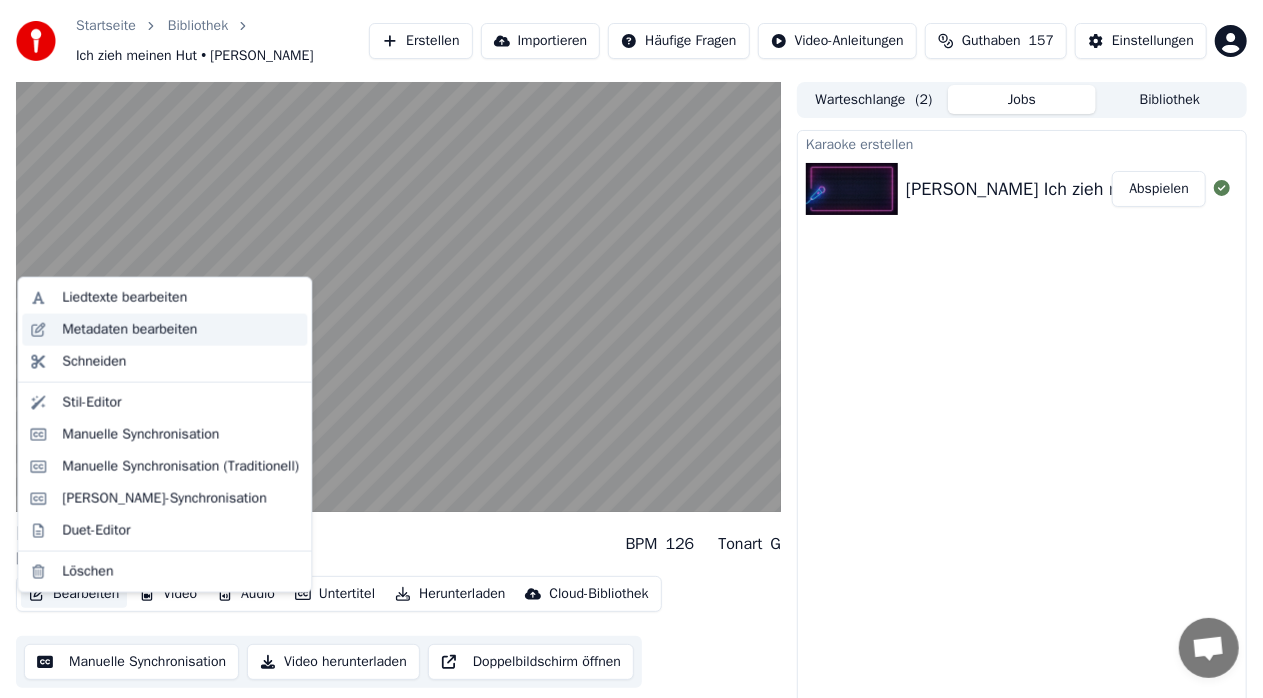 click on "Metadaten bearbeiten" at bounding box center (129, 330) 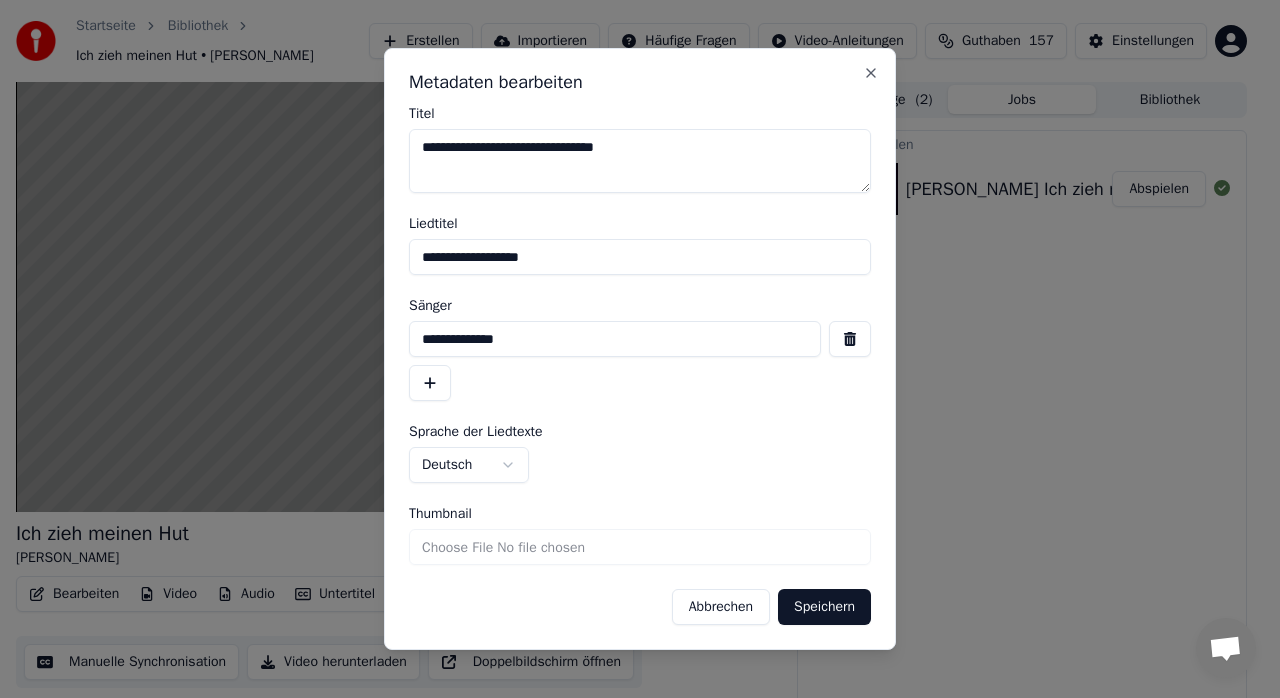 click on "Abbrechen" at bounding box center [721, 607] 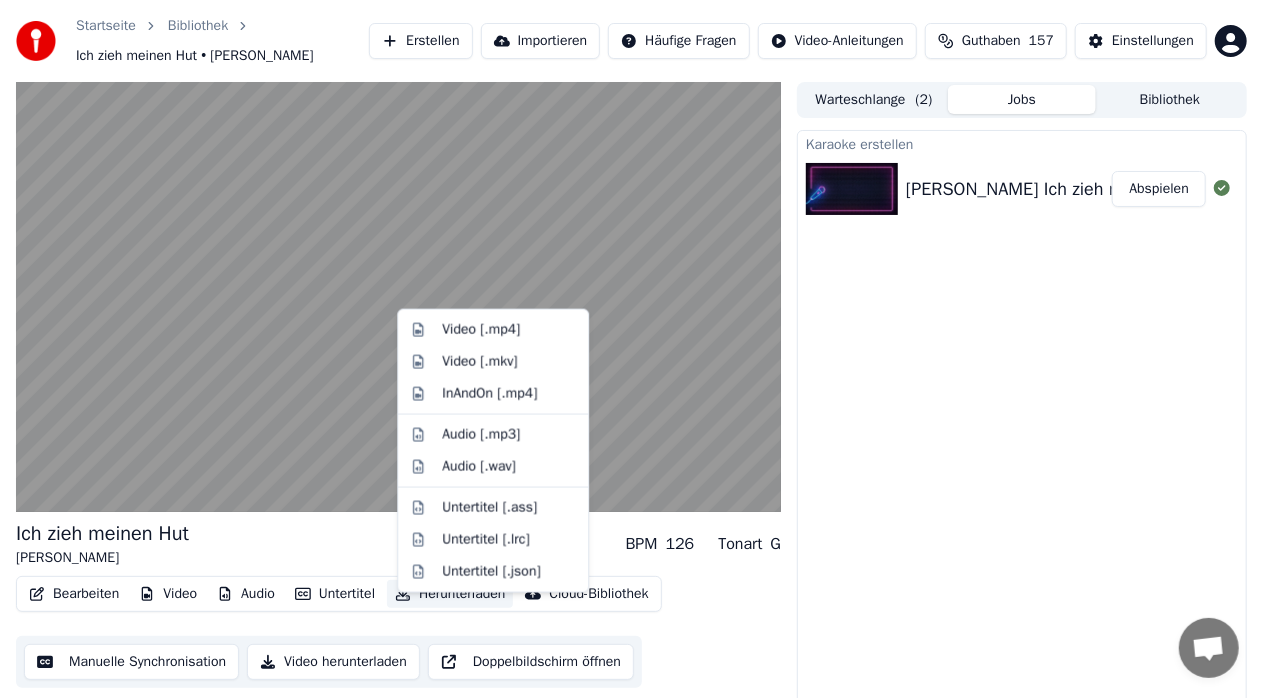 click on "Herunterladen" at bounding box center [450, 594] 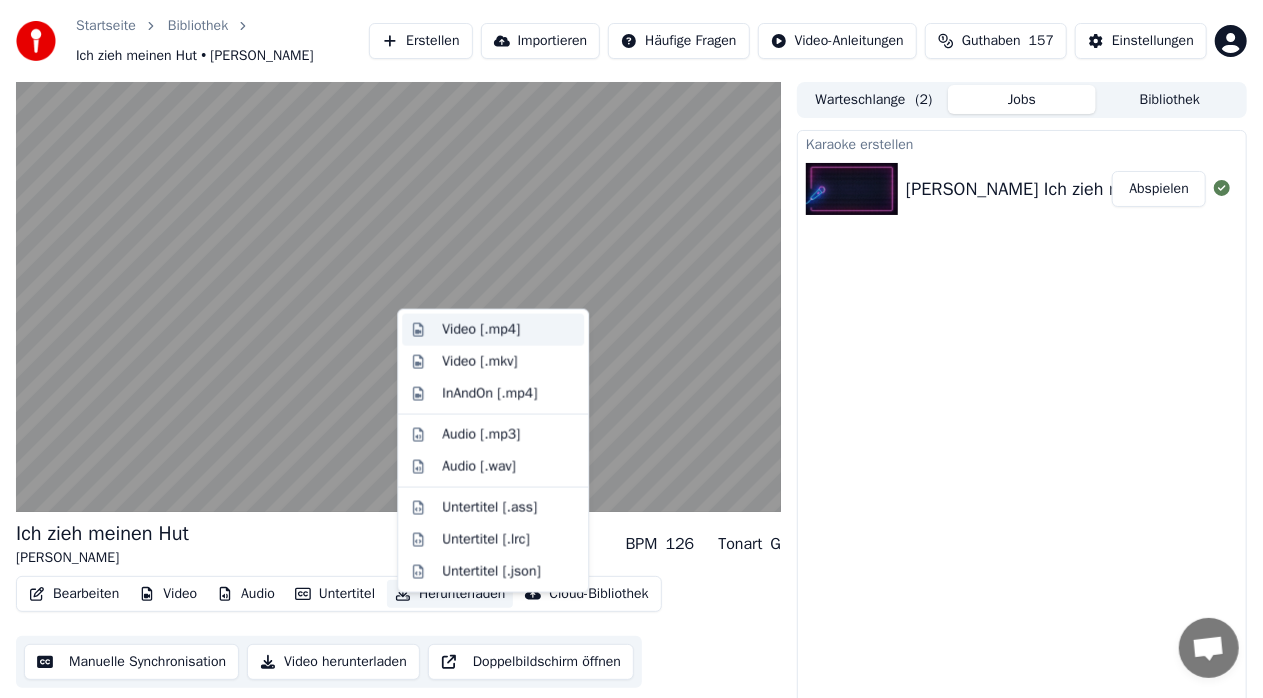 click on "Video [.mp4]" at bounding box center (481, 330) 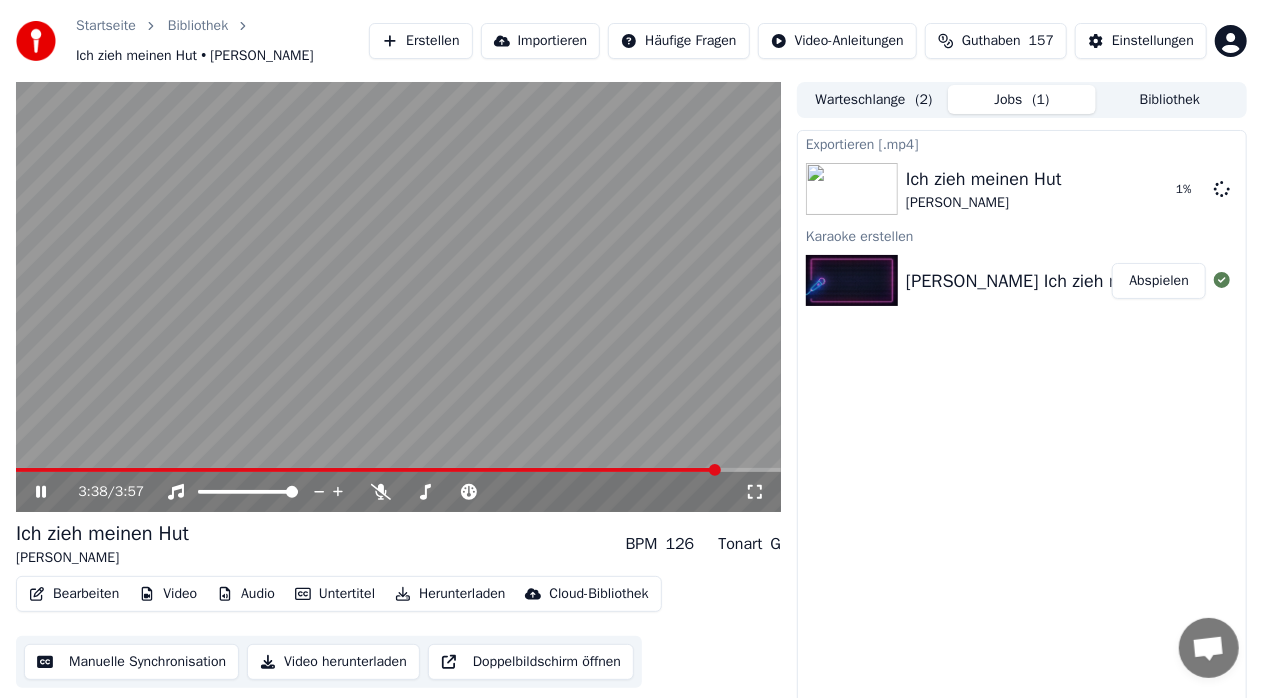 click at bounding box center [398, 470] 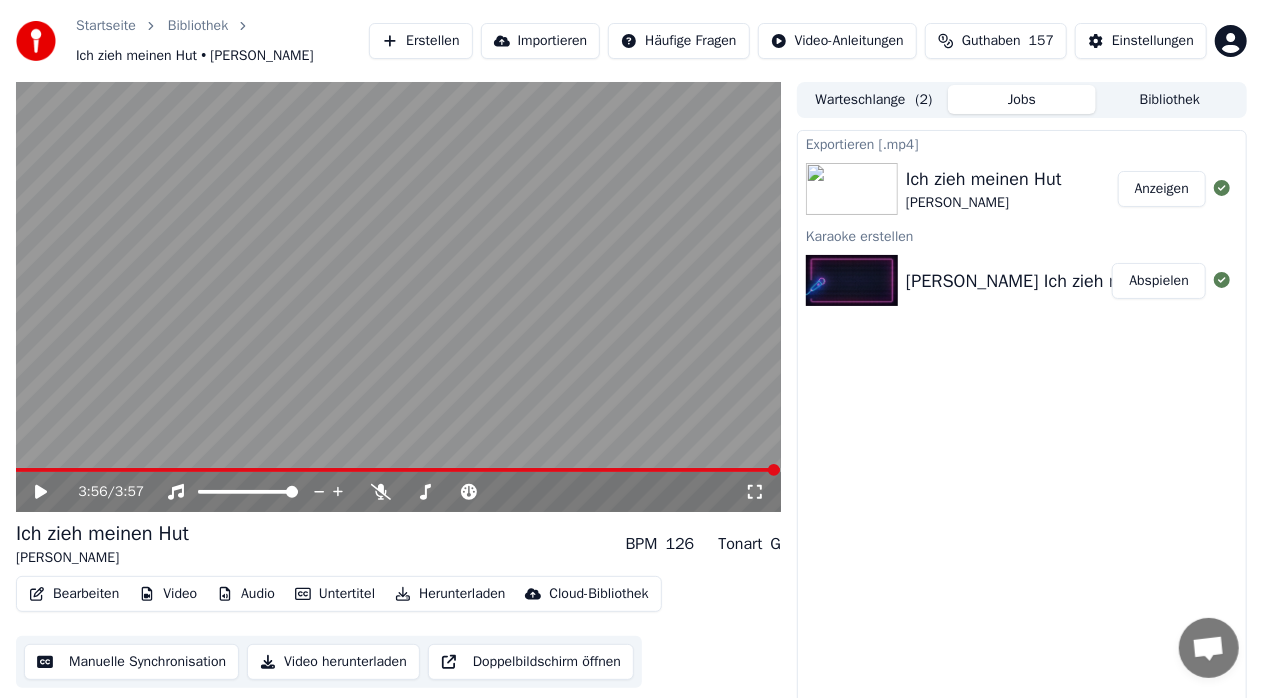 click on "Erstellen" at bounding box center (420, 41) 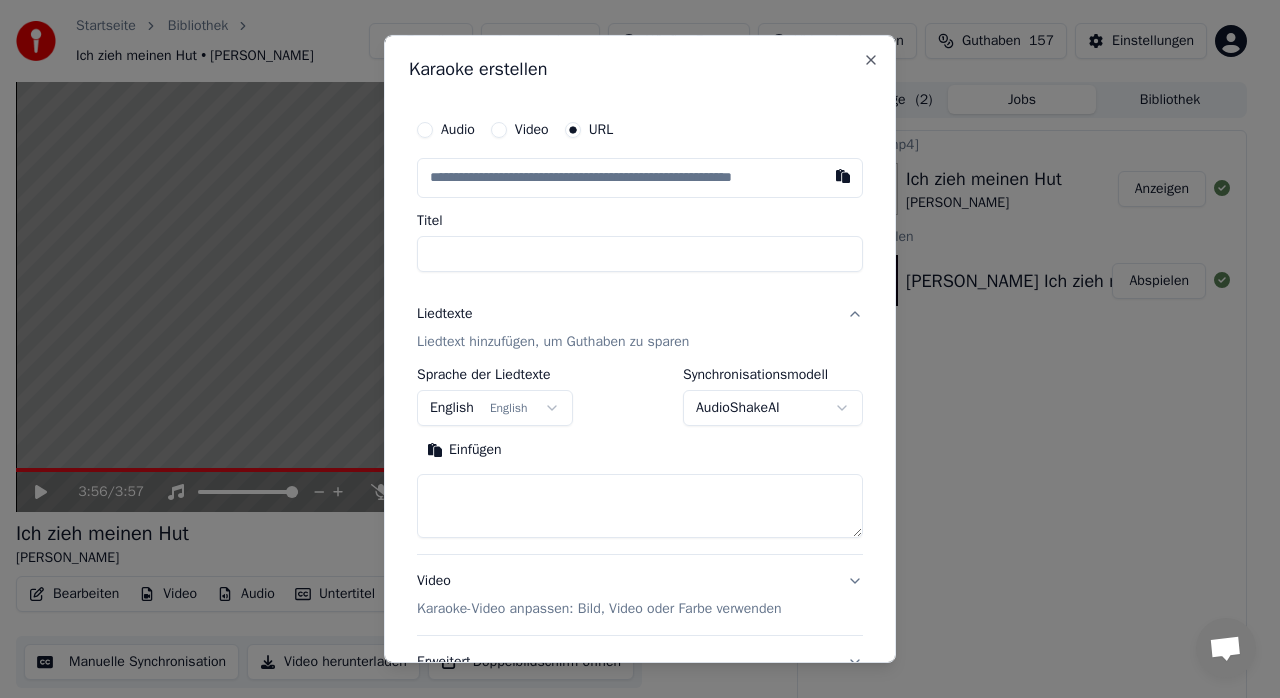 type on "**********" 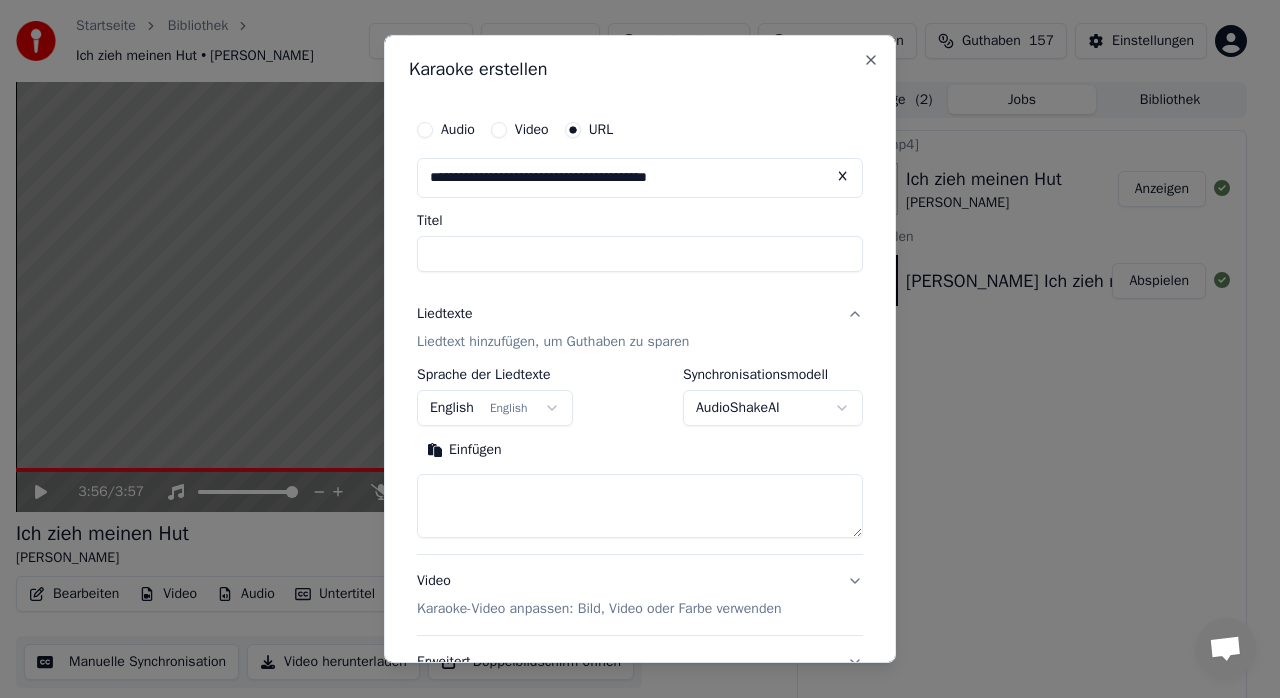 type on "**********" 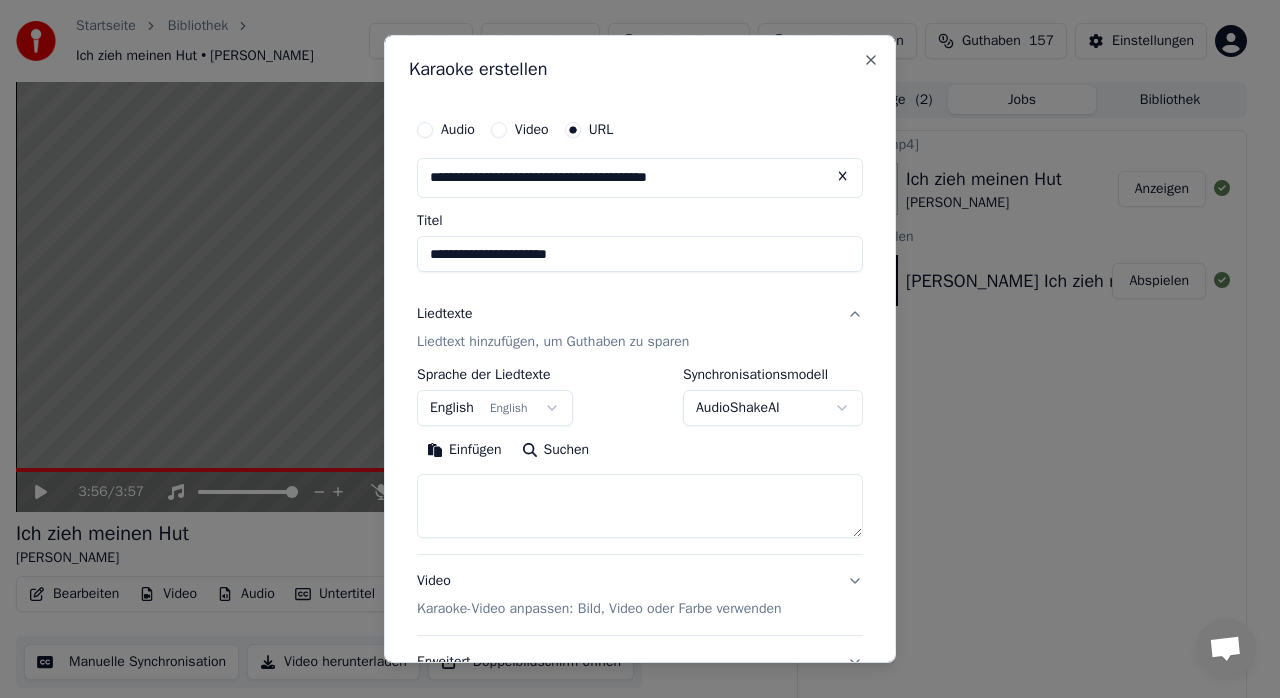 type on "**********" 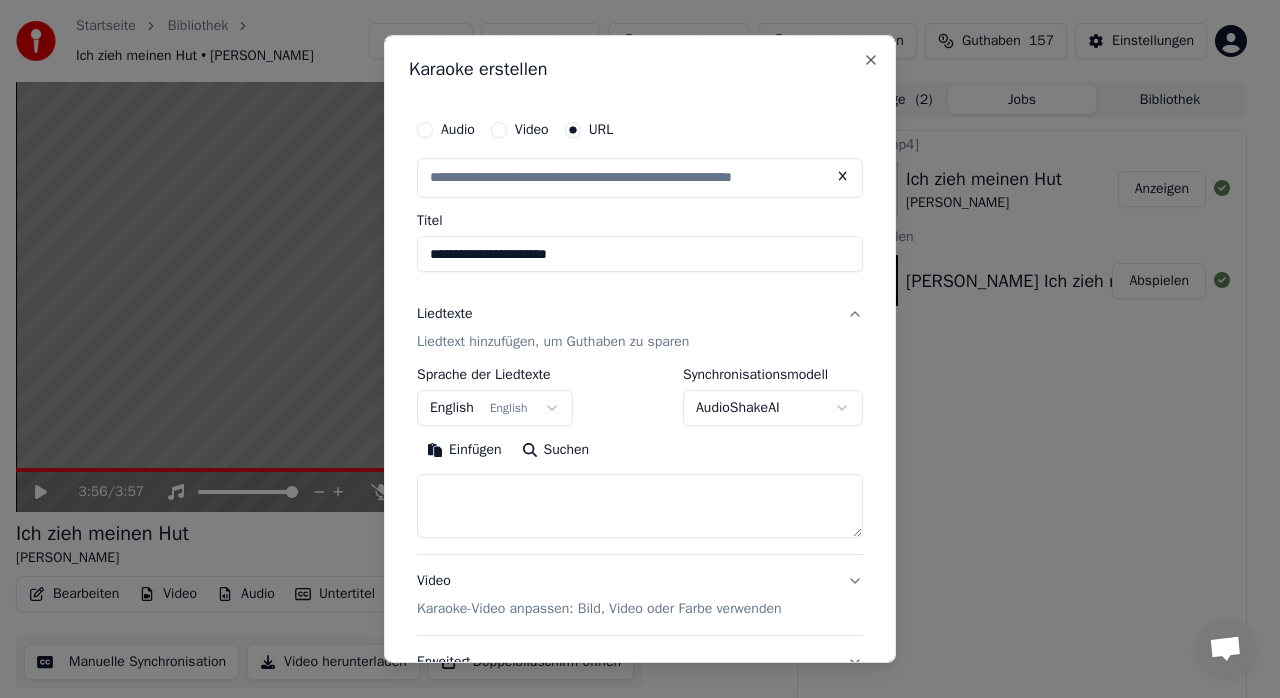 click on "**********" at bounding box center (640, 254) 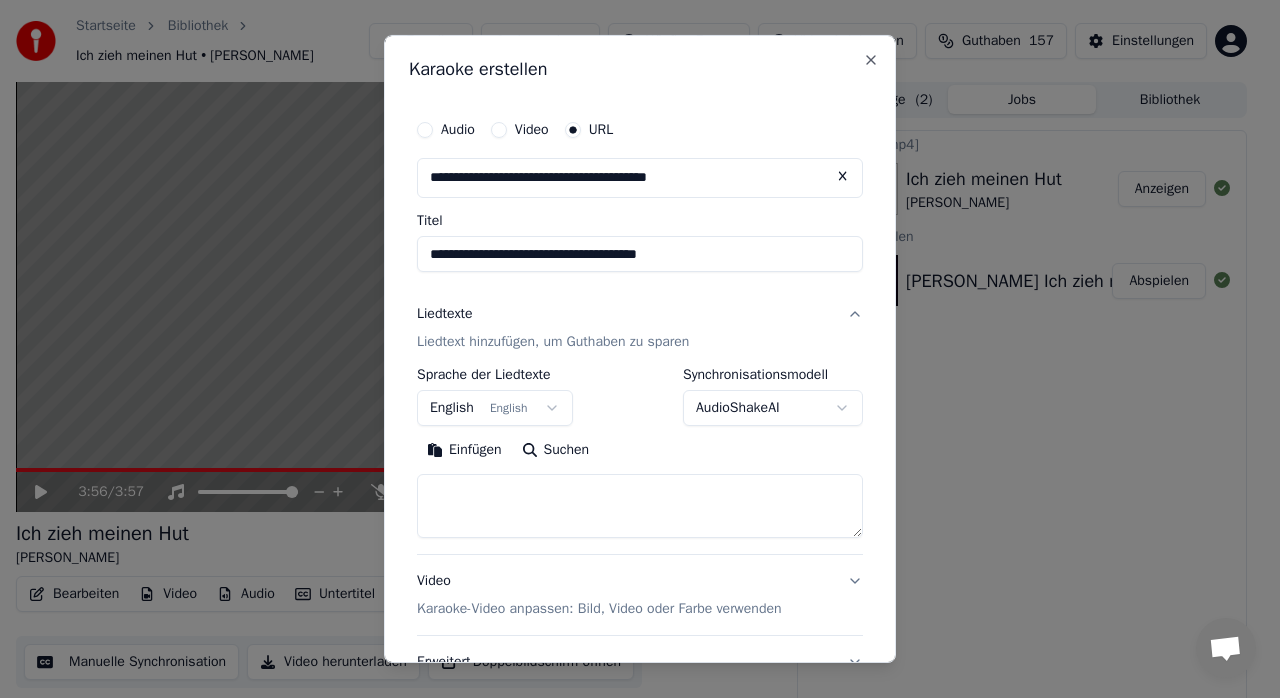 type on "**********" 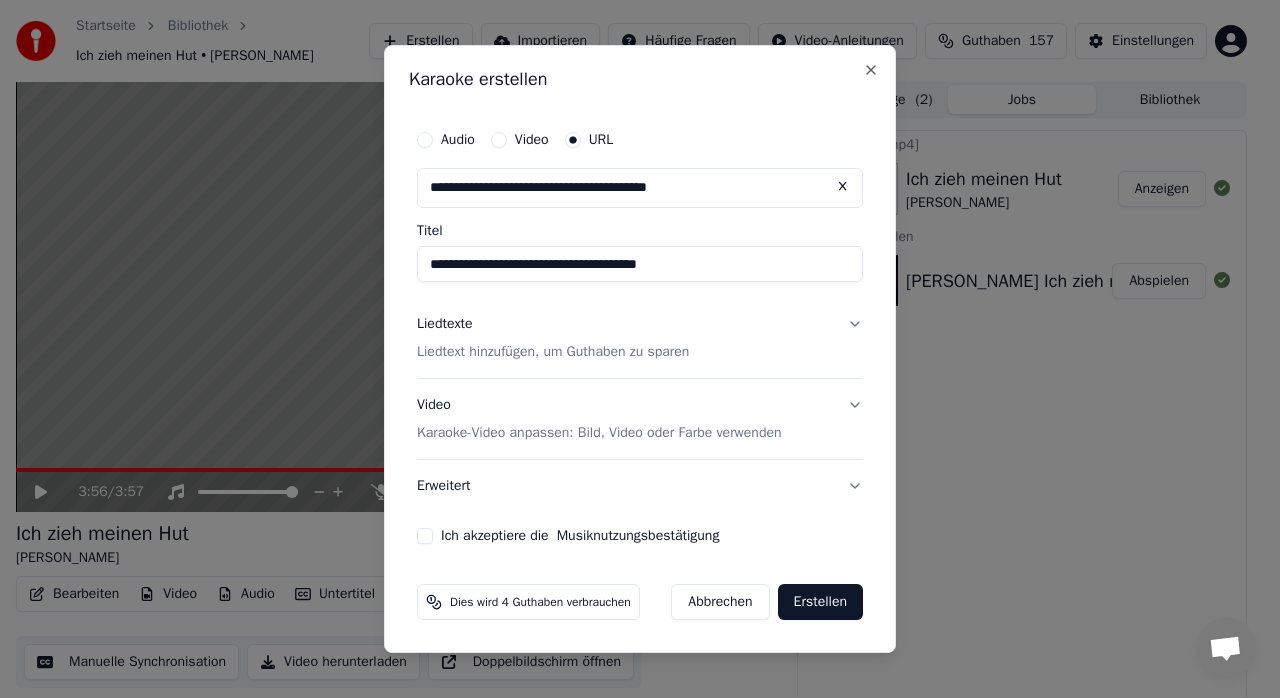 click on "Liedtext hinzufügen, um Guthaben zu sparen" at bounding box center [553, 352] 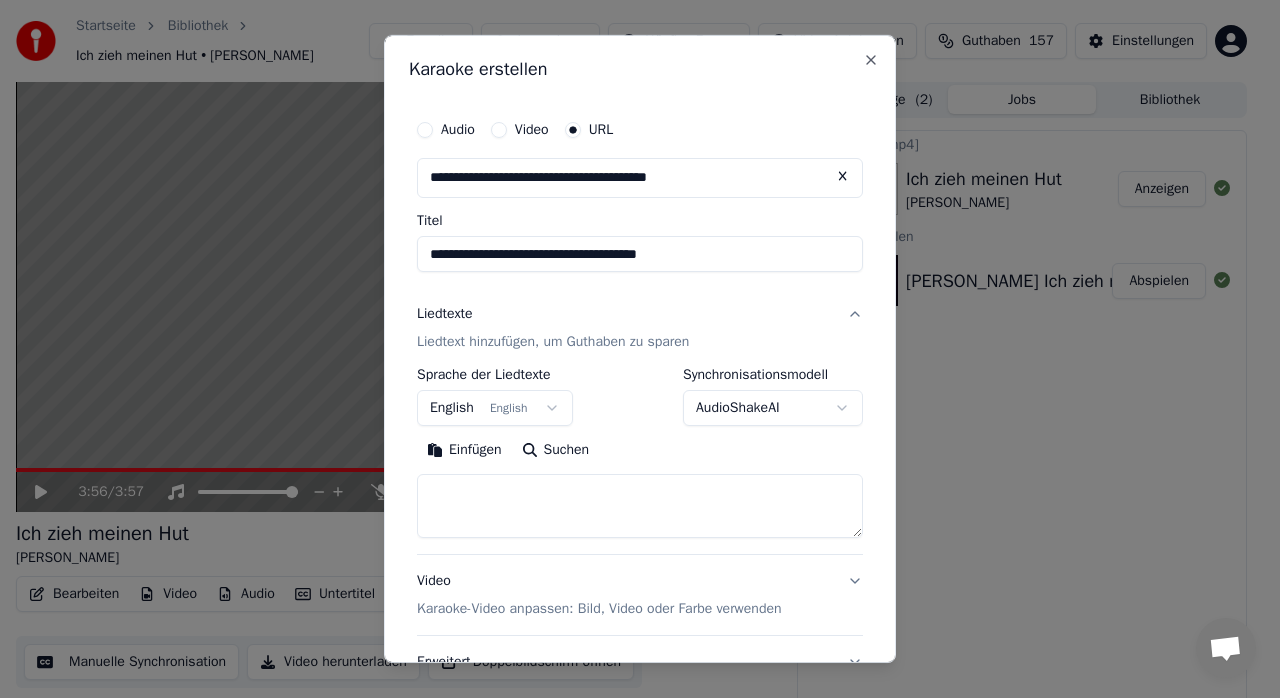 drag, startPoint x: 491, startPoint y: 486, endPoint x: 482, endPoint y: 449, distance: 38.078865 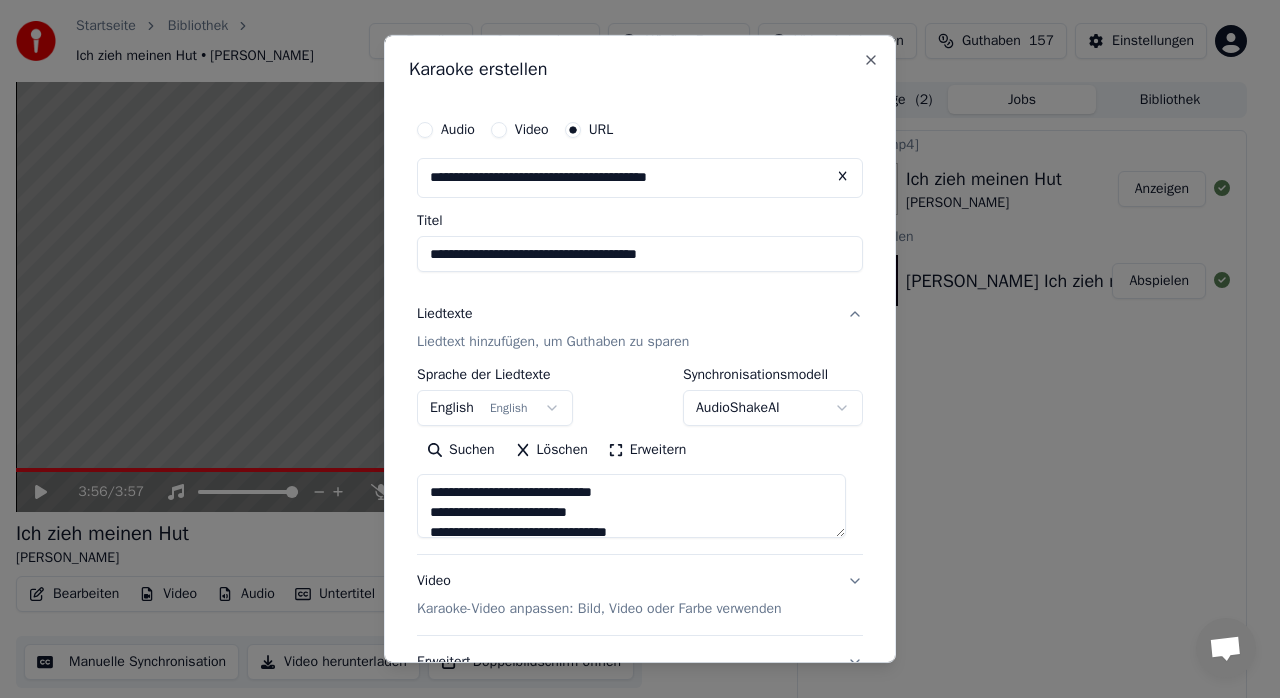 type on "**********" 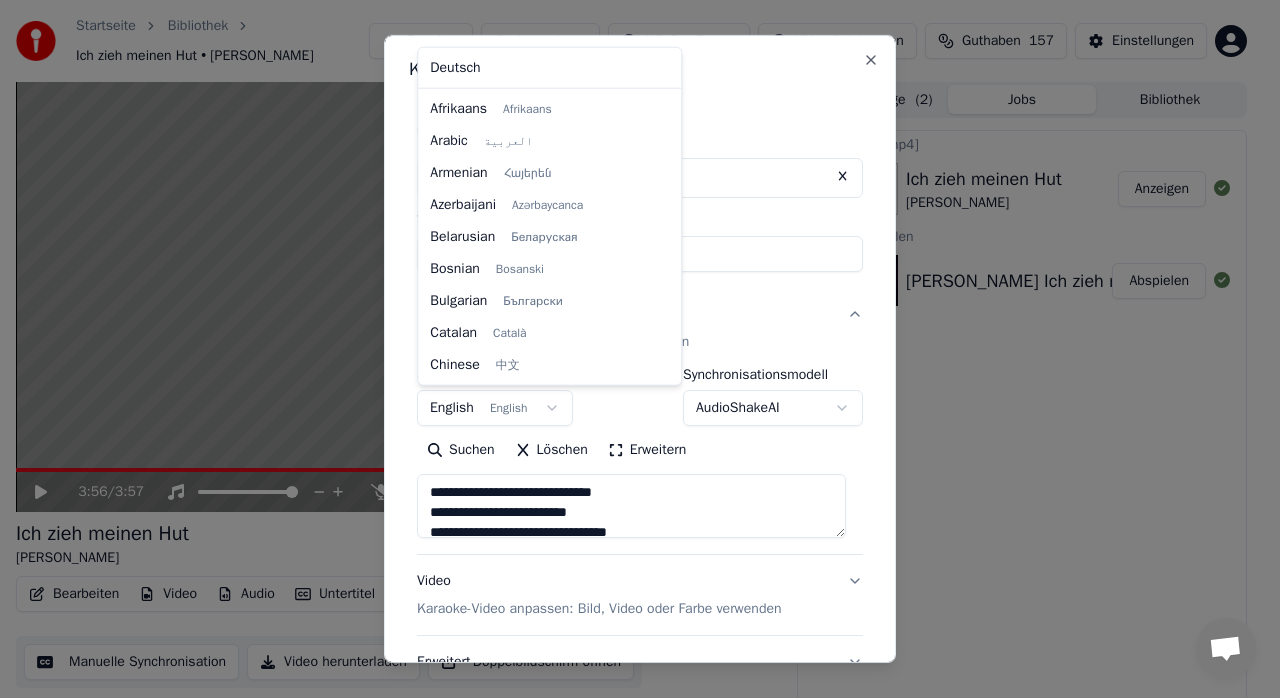 scroll, scrollTop: 160, scrollLeft: 0, axis: vertical 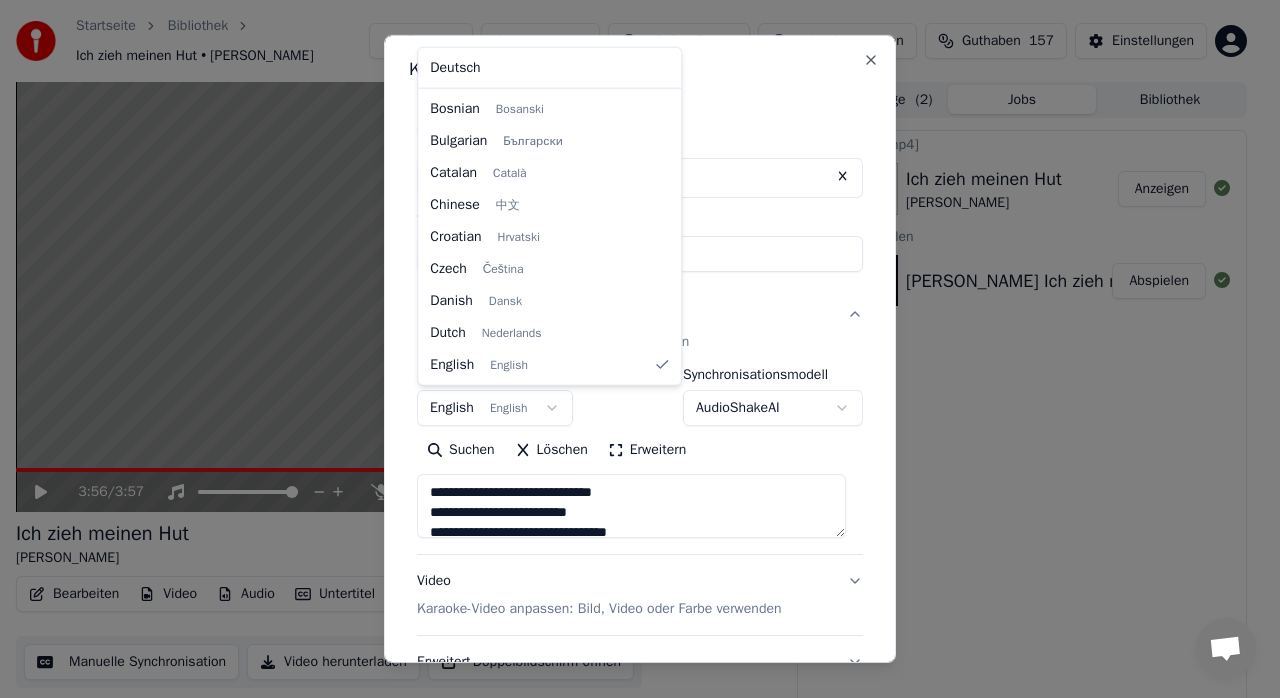 click on "Startseite Bibliothek Ich zieh meinen Hut • [PERSON_NAME] Erstellen Importieren Häufige Fragen Video-Anleitungen Guthaben 157 Einstellungen 3:56  /  3:57 Ich zieh meinen Hut [PERSON_NAME] BPM 126 Tonart G Bearbeiten Video Audio Untertitel Herunterladen Cloud-Bibliothek Manuelle Synchronisation Video herunterladen Doppelbildschirm öffnen Warteschlange ( 2 ) Jobs Bibliothek Exportieren [.mp4] Ich zieh meinen Hut [PERSON_NAME] Anzeigen Karaoke erstellen [PERSON_NAME] Ich zieh meinen Hut Abspielen Konversation [PERSON_NAME] Desktop Mehr Kanäle Jetzt auf E-Mail fortsetzen Offline-Netzwerk. [GEOGRAPHIC_DATA] verbinden... Es können vorerst keine Nachrichten empfangen oder gesendet werden. Youka Desktop Hallo! Wie kann ich helfen?  [PERSON_NAME][DATE] Erstellen von Songs dauert länger seit den neuesten Updates [DATE] Ändern des Textes verbraucht Guthaben. Das ist neu und nicht akzeptabel. [DATE] Export dauert auch viel länger als früher [DATE] [DATE] Adam [DATE] Adam [DATE] [GEOGRAPHIC_DATA][DATE]" at bounding box center (631, 349) 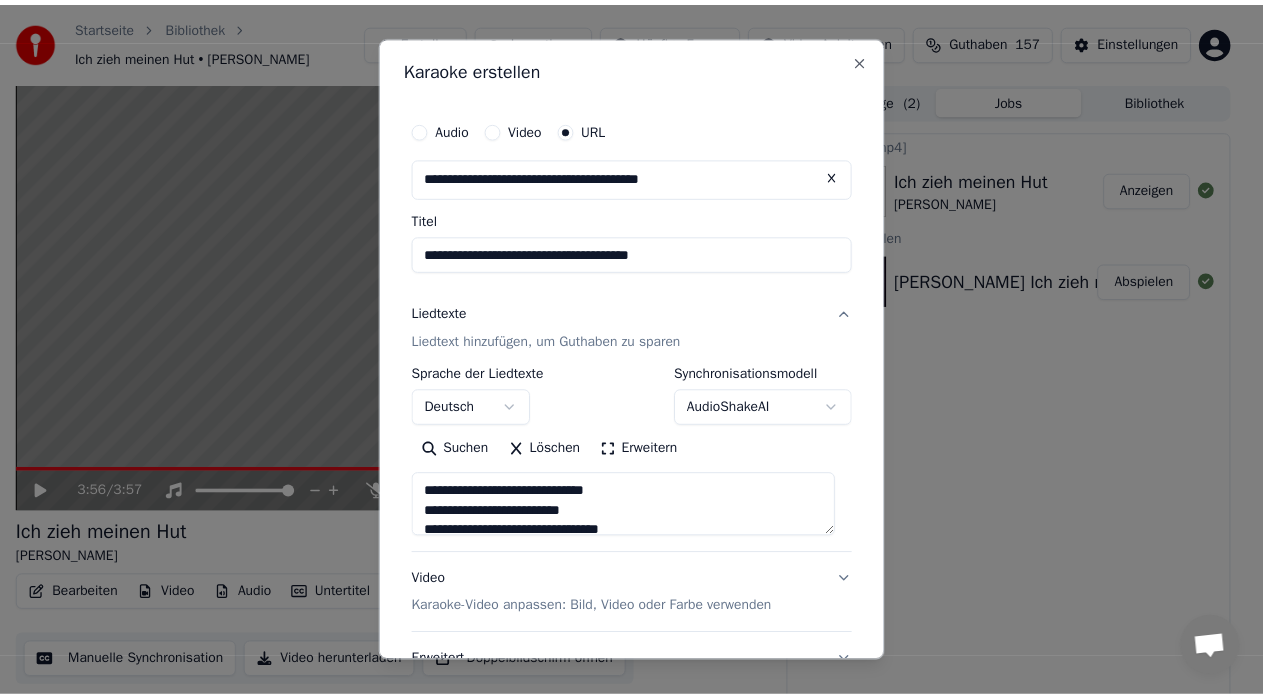 scroll, scrollTop: 166, scrollLeft: 0, axis: vertical 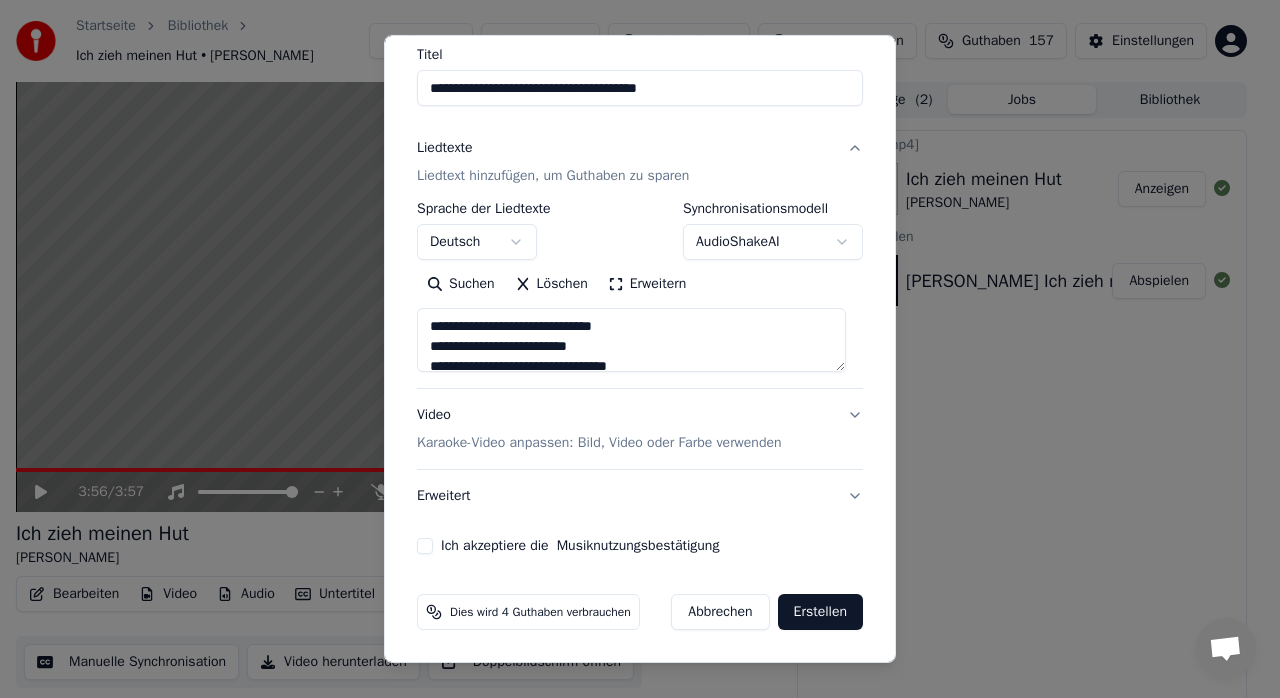 click on "Ich akzeptiere die   Musiknutzungsbestätigung" at bounding box center [425, 546] 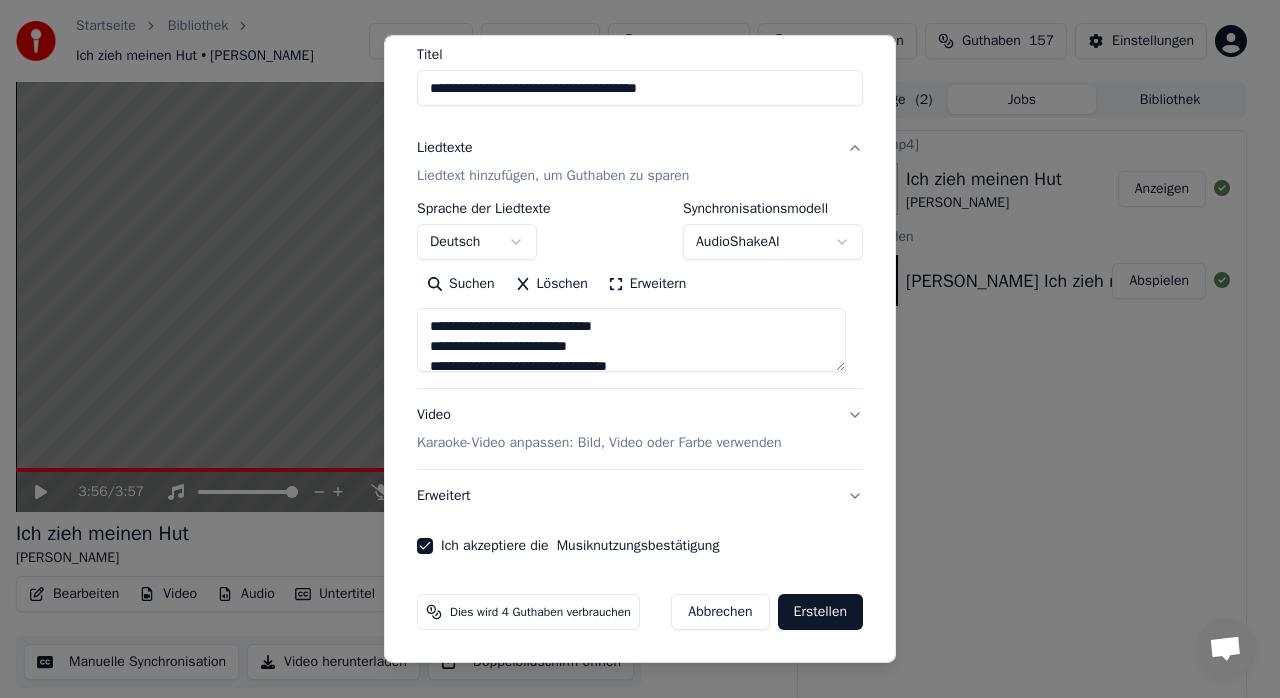click on "Erstellen" at bounding box center (820, 612) 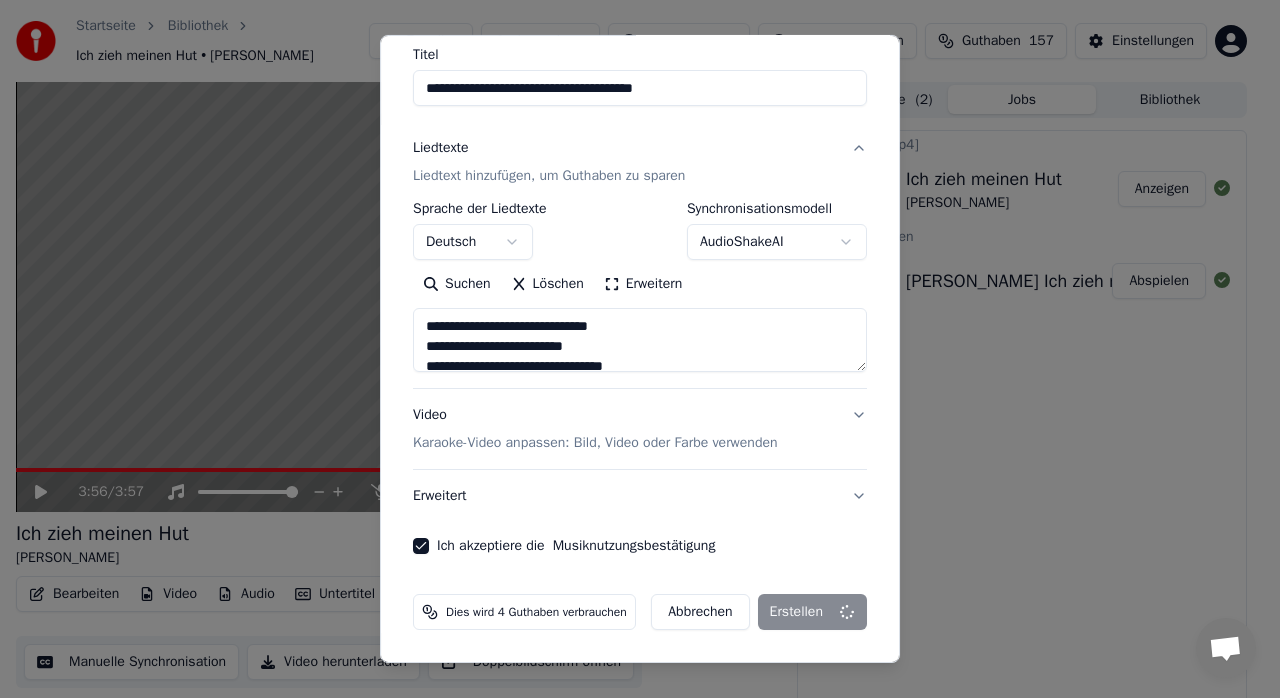 type on "**********" 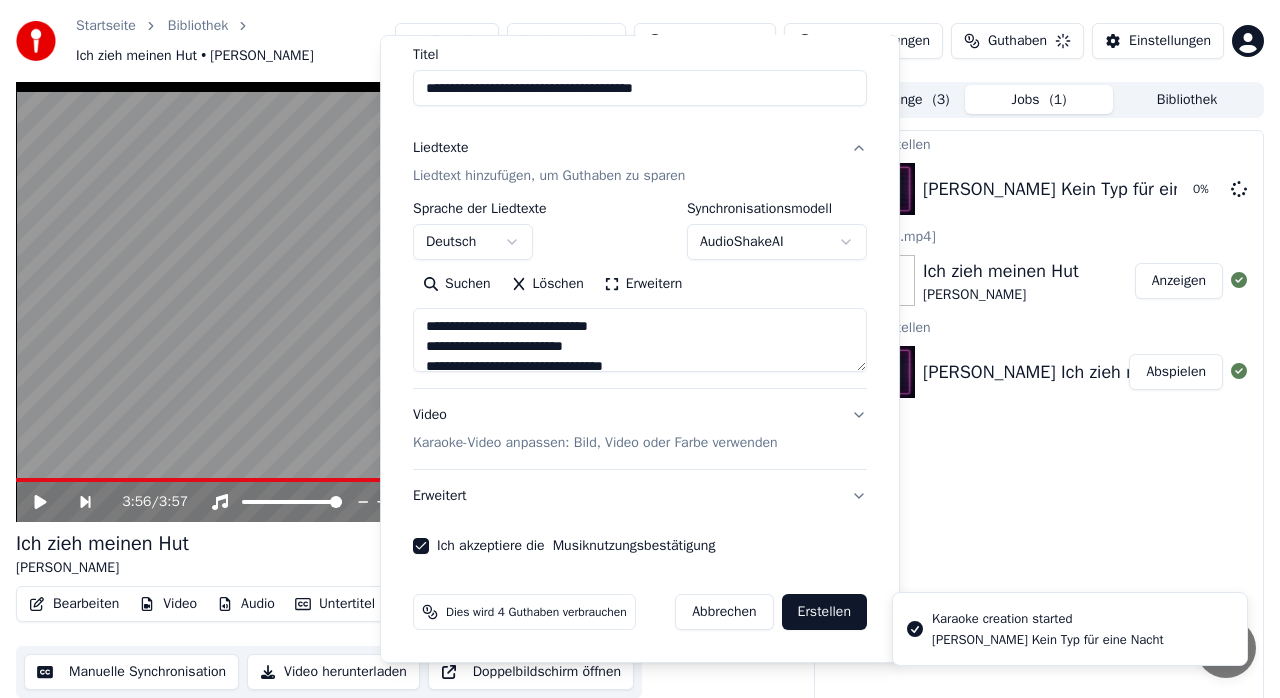 type 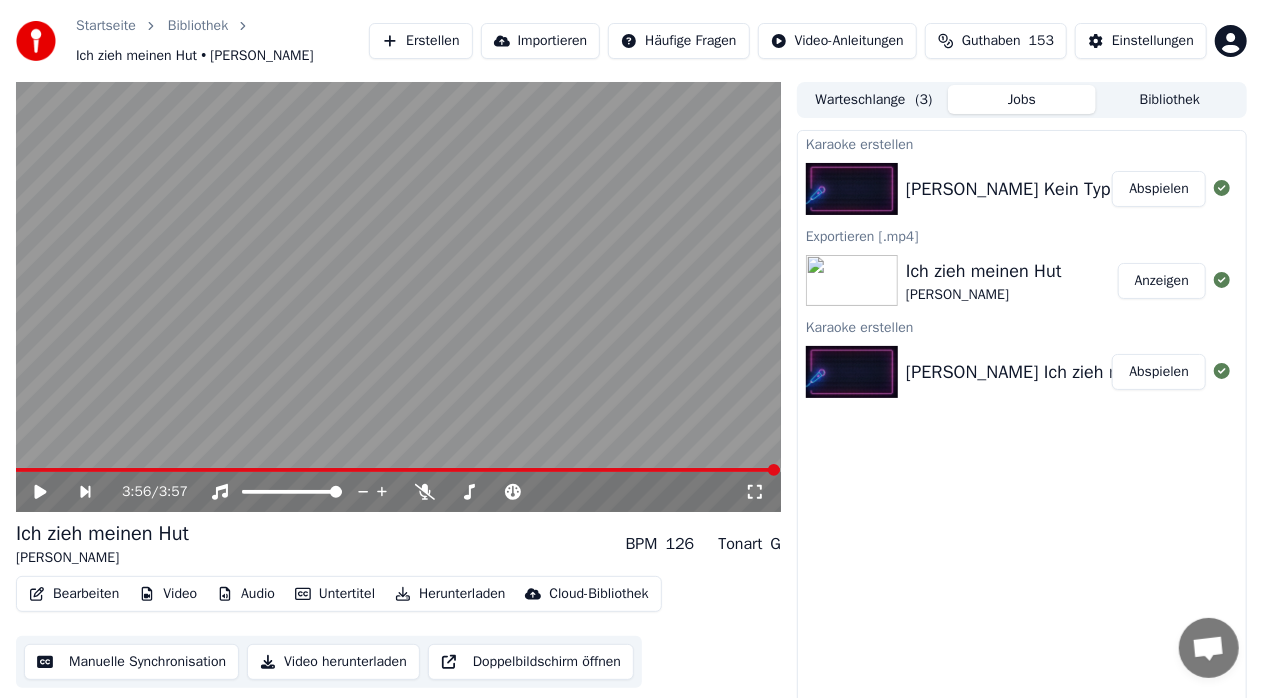 click on "Abspielen" at bounding box center (1159, 189) 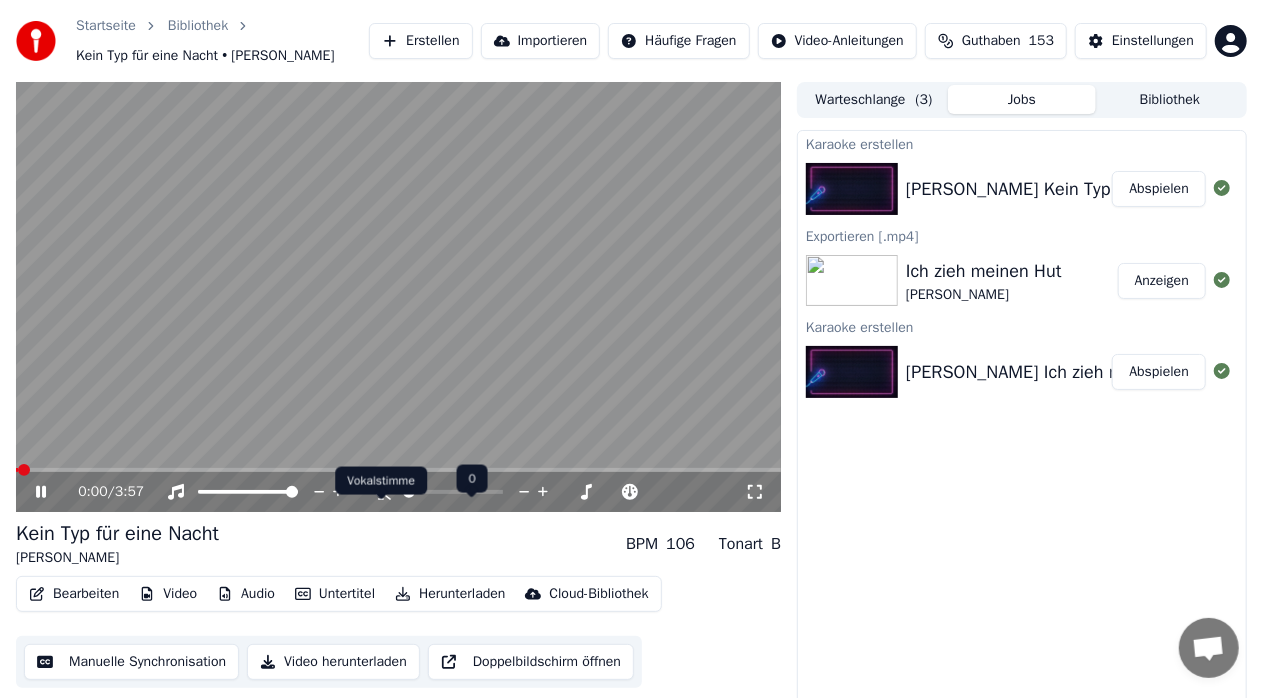 click 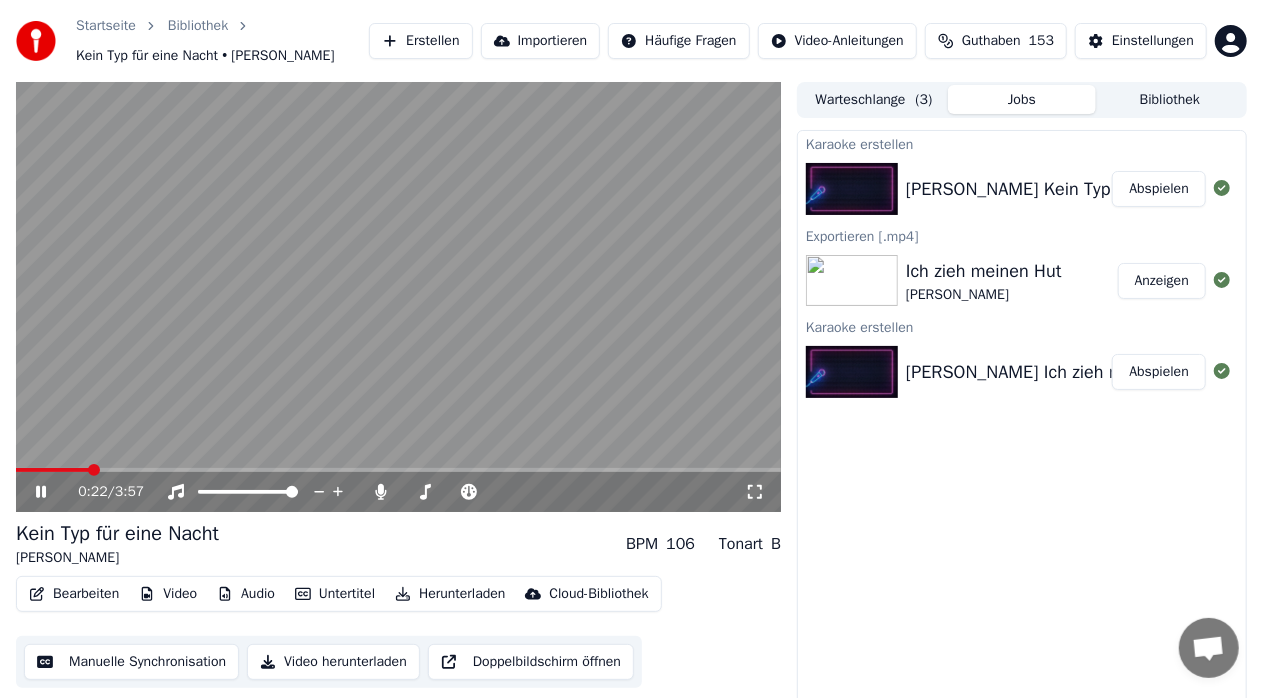 click at bounding box center [52, 470] 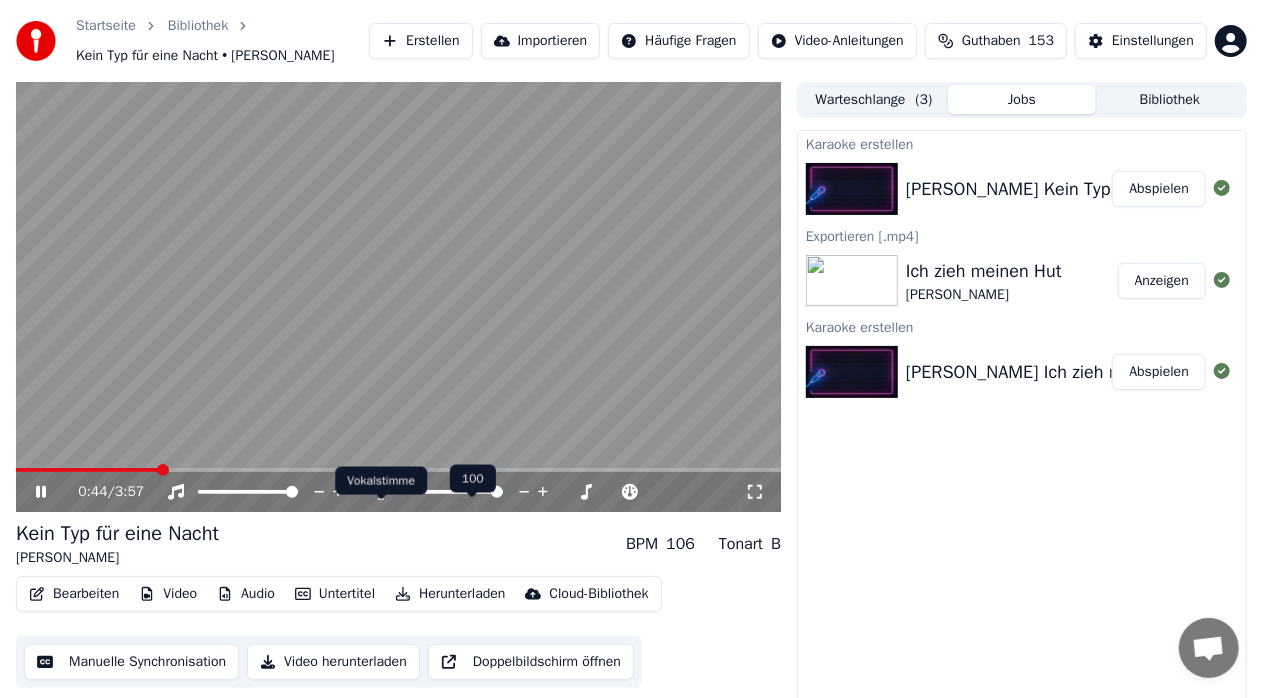 click 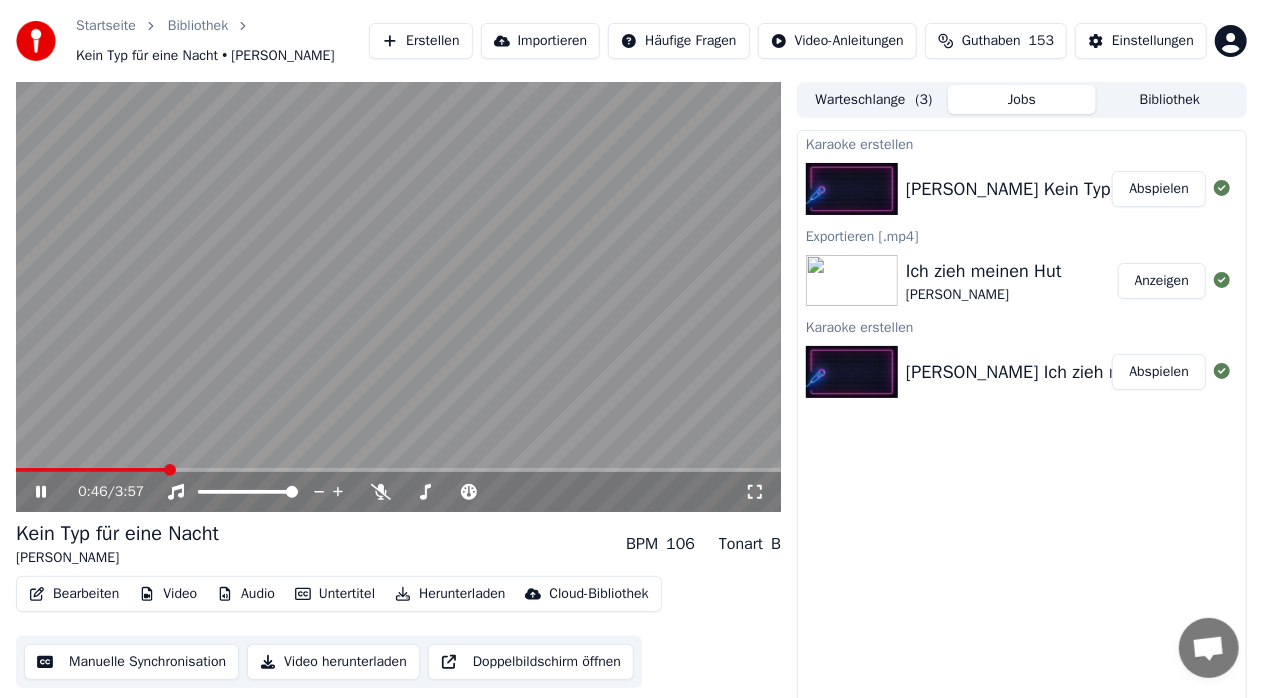 click 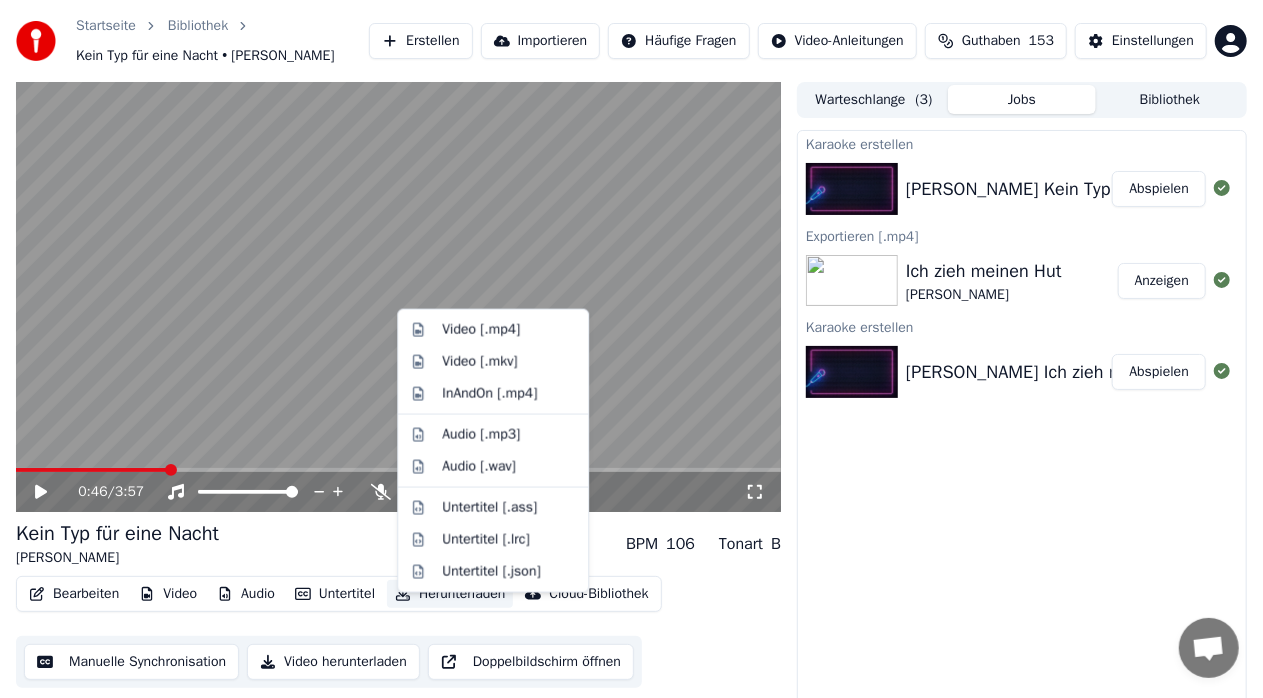 click on "Herunterladen" at bounding box center (450, 594) 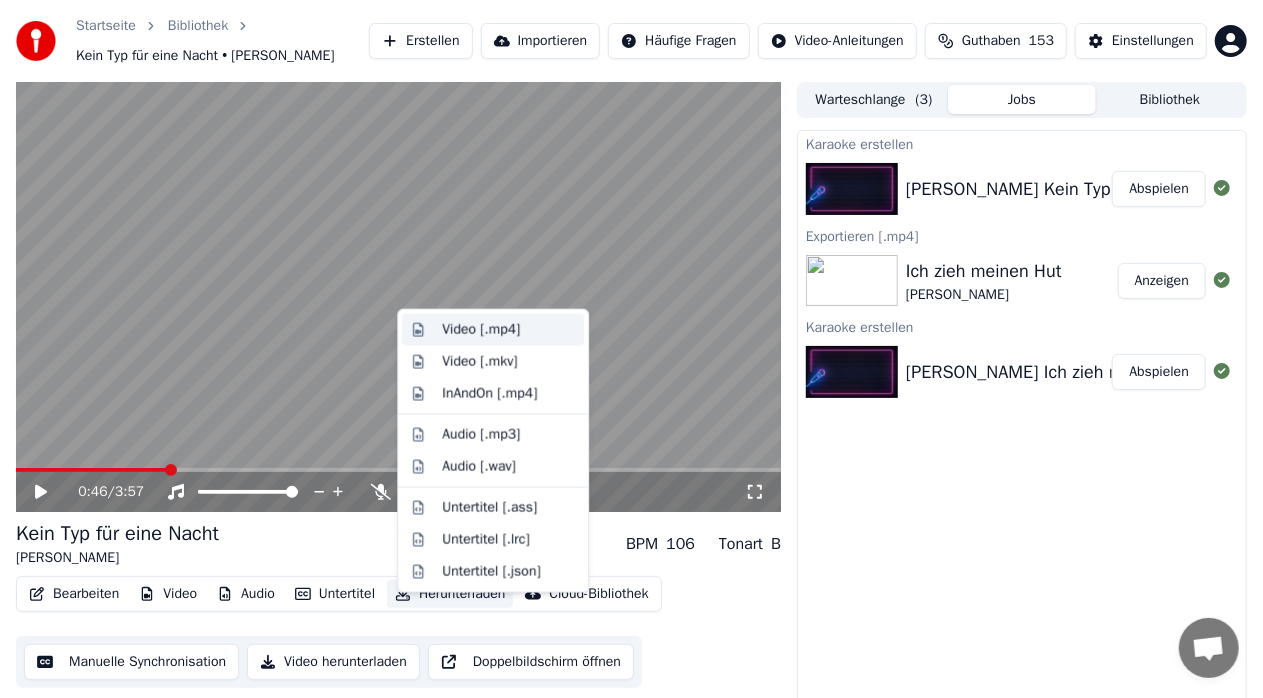 click on "Video [.mp4]" at bounding box center (481, 330) 